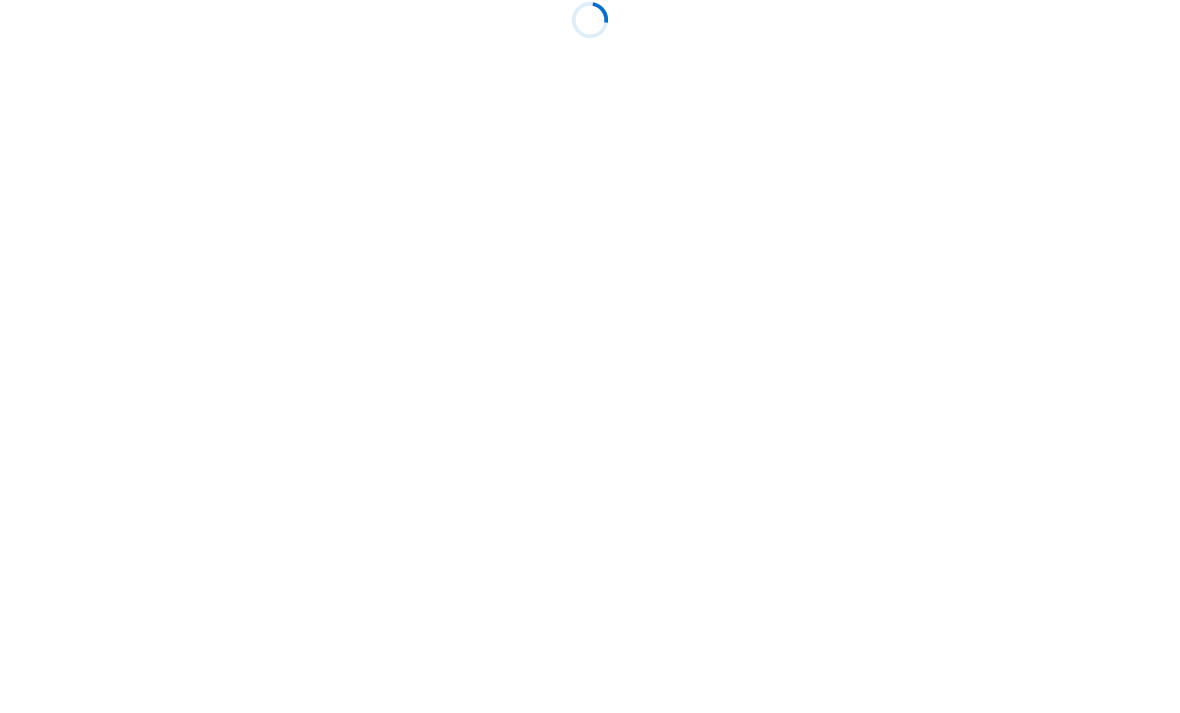 scroll, scrollTop: 0, scrollLeft: 0, axis: both 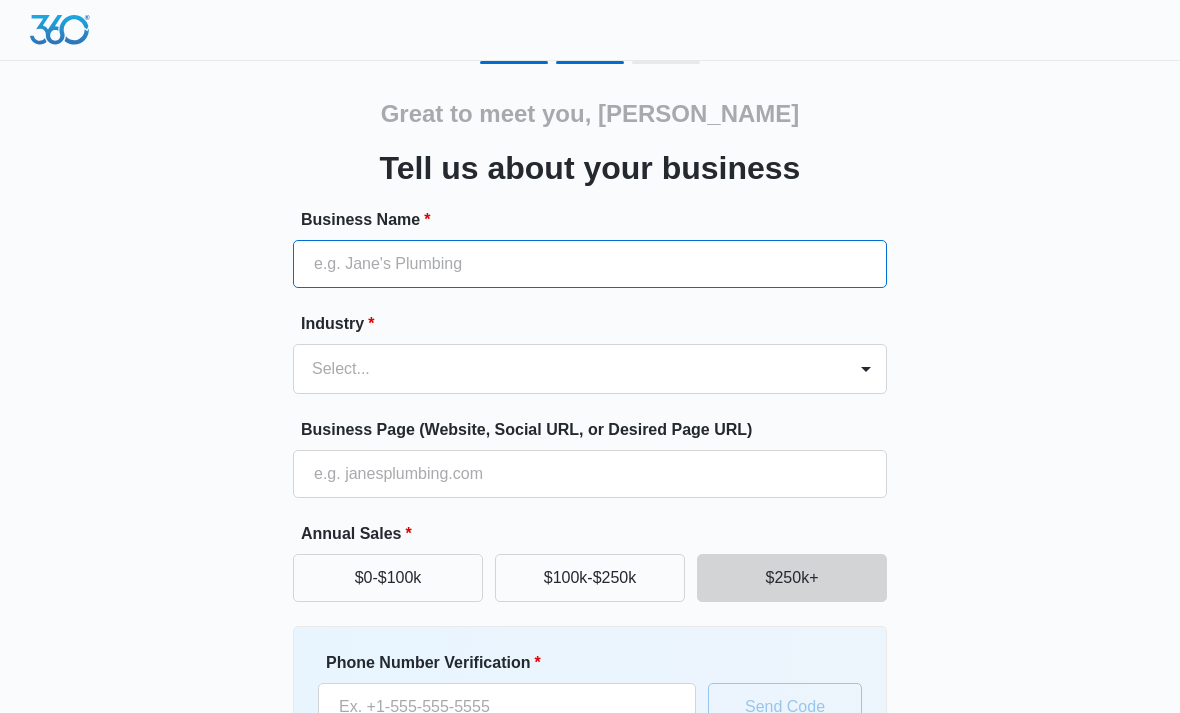 click on "Business Name *" at bounding box center (590, 264) 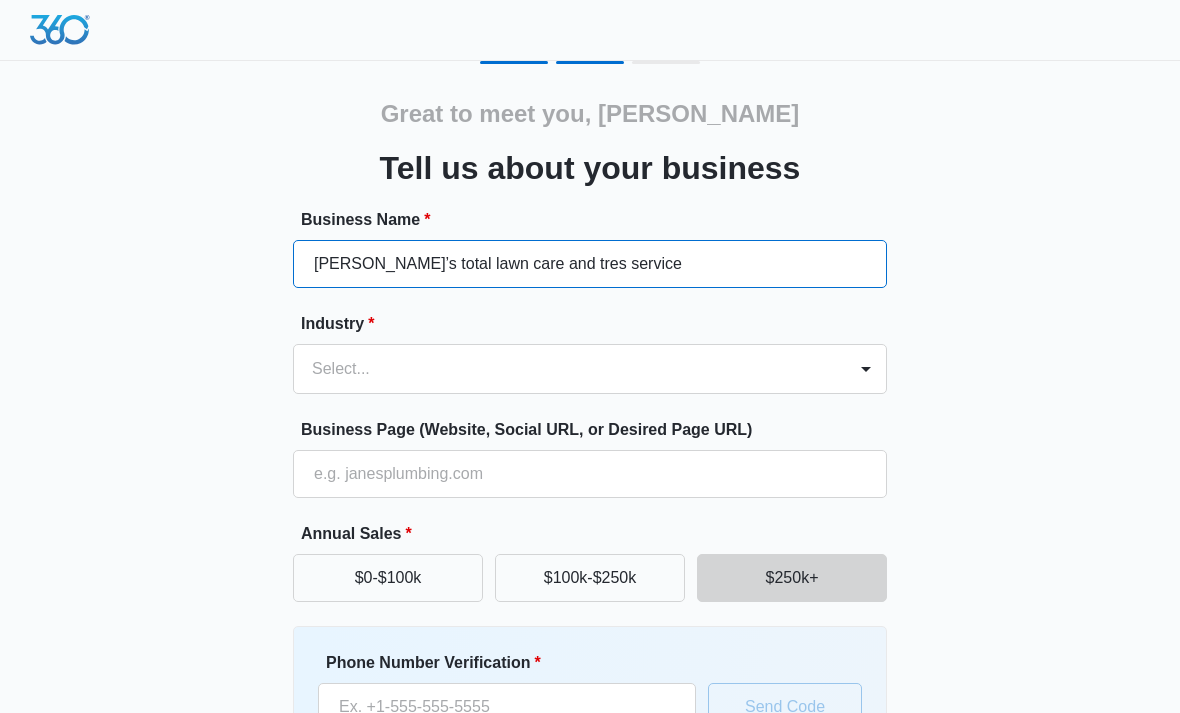 type on "[PERSON_NAME]’s total lawn care and tres service" 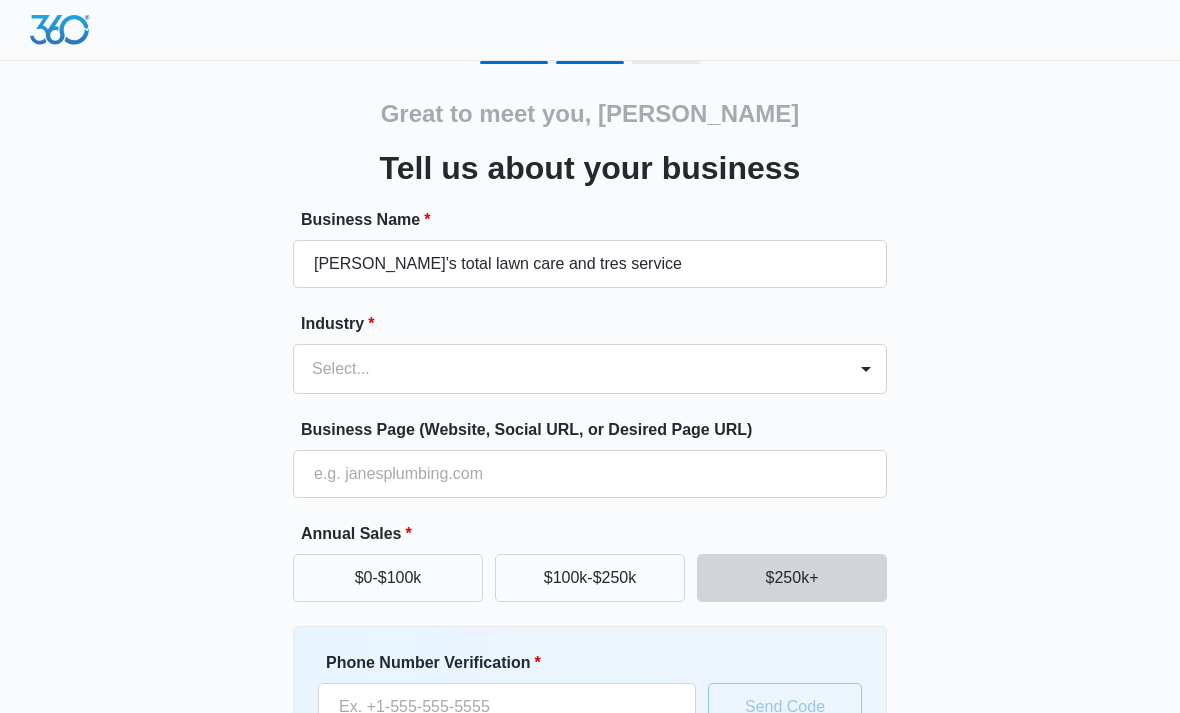 click on "Great to meet you, [PERSON_NAME] Tell us about your business Business Name * [PERSON_NAME]’s total lawn care and tres service Industry * Select... Business Page (Website, Social URL, or Desired Page URL) Annual Sales * $0-$100k $100k-$250k $250k+ Phone Number Verification * You agree to receive text messages from Marketing 360®. Enter a number that can receive a confirmation code via text. Send Code Continue" at bounding box center (590, 466) 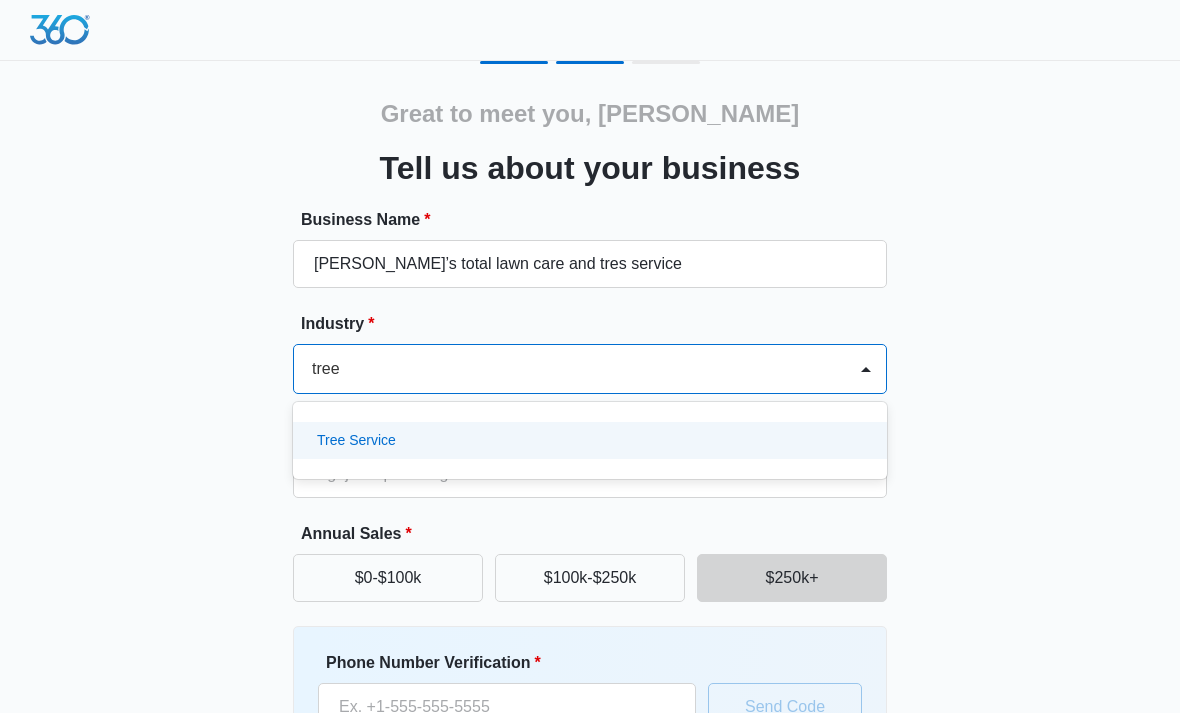 click on "Tree Service" at bounding box center (588, 440) 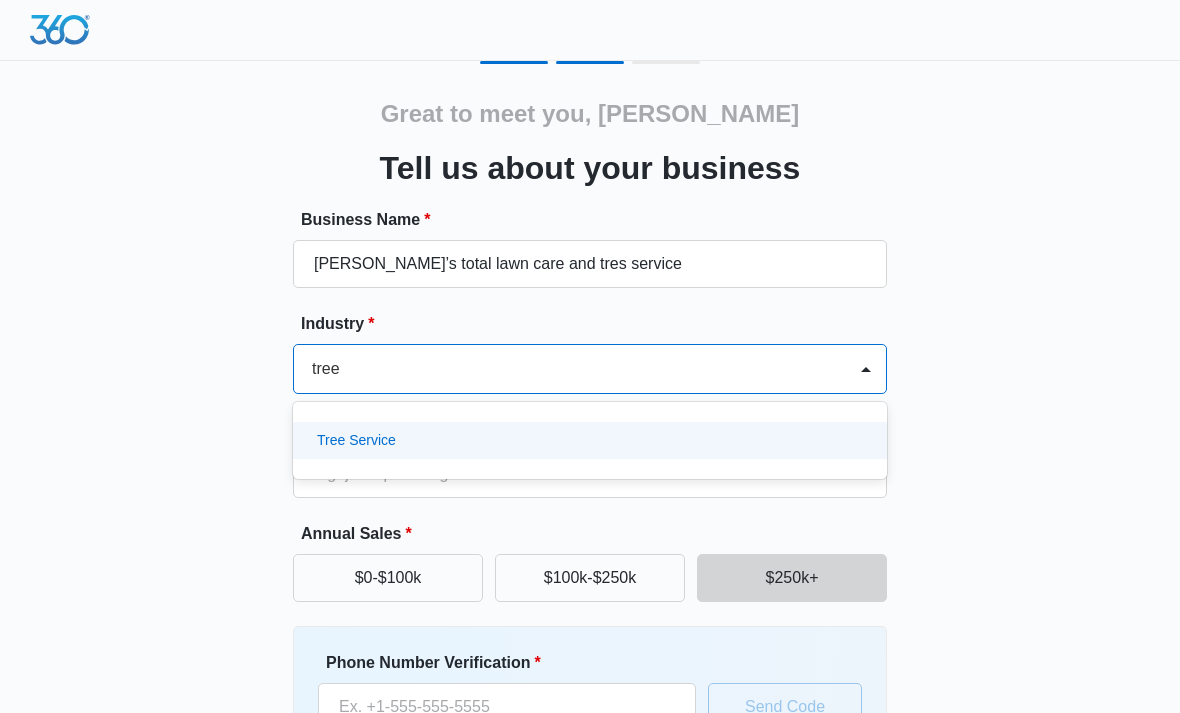 type 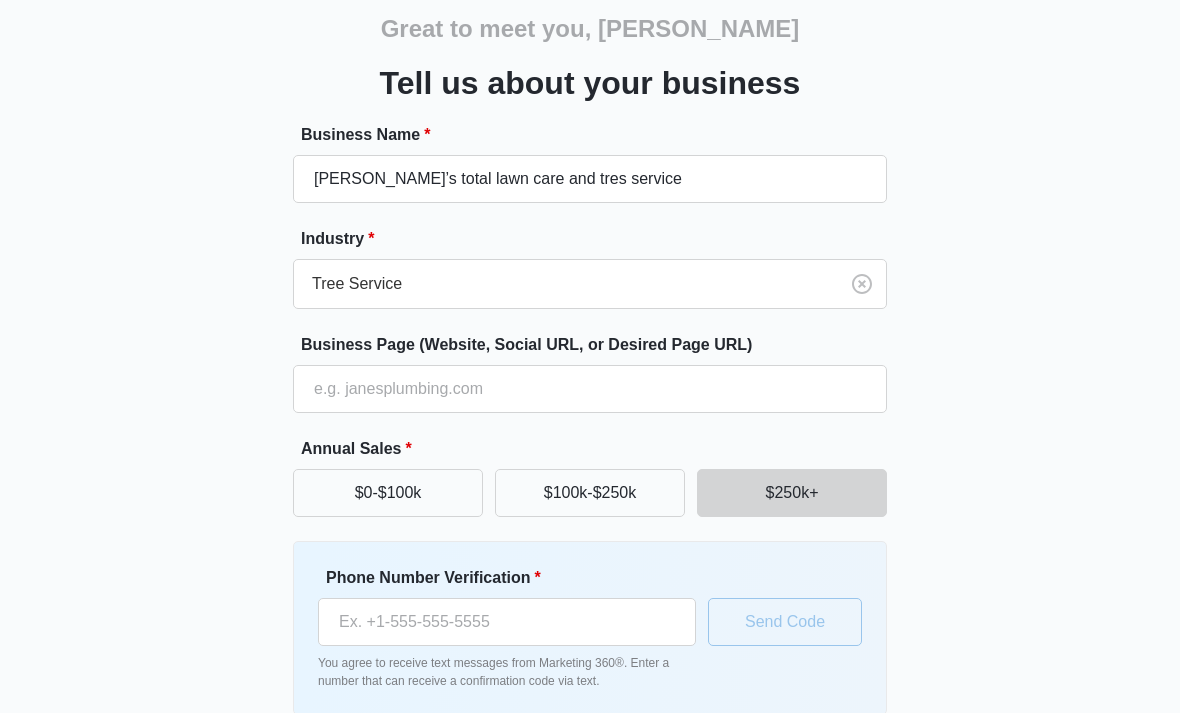 scroll, scrollTop: 87, scrollLeft: 0, axis: vertical 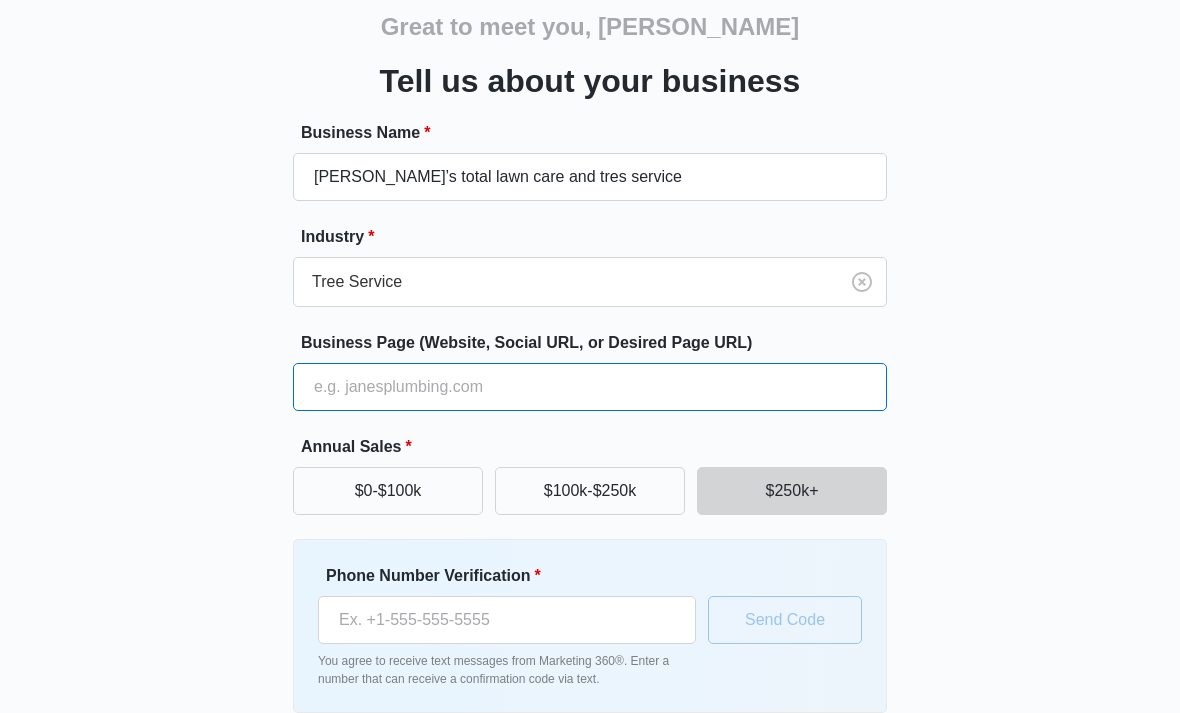 click on "Business Page (Website, Social URL, or Desired Page URL)" at bounding box center [590, 387] 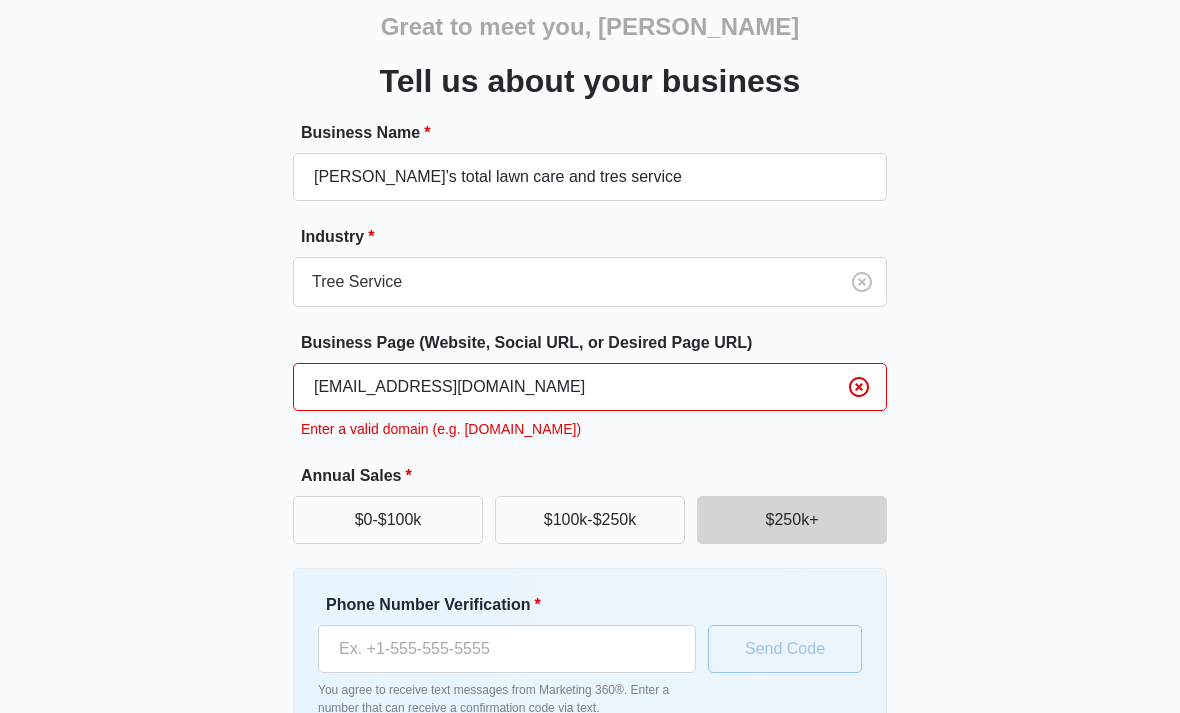click on "Great to meet you, Vernell Tell us about your business Business Name * Ken’s total lawn care and tres service Industry * Tree Service Business Page (Website, Social URL, or Desired Page URL) Hey461@gmail.com Enter a valid domain (e.g. janesplumbing.com) Annual Sales * $0-$100k $100k-$250k $250k+ Phone Number Verification * You agree to receive text messages from Marketing 360®. Enter a number that can receive a confirmation code via text. Send Code Continue" at bounding box center (590, 394) 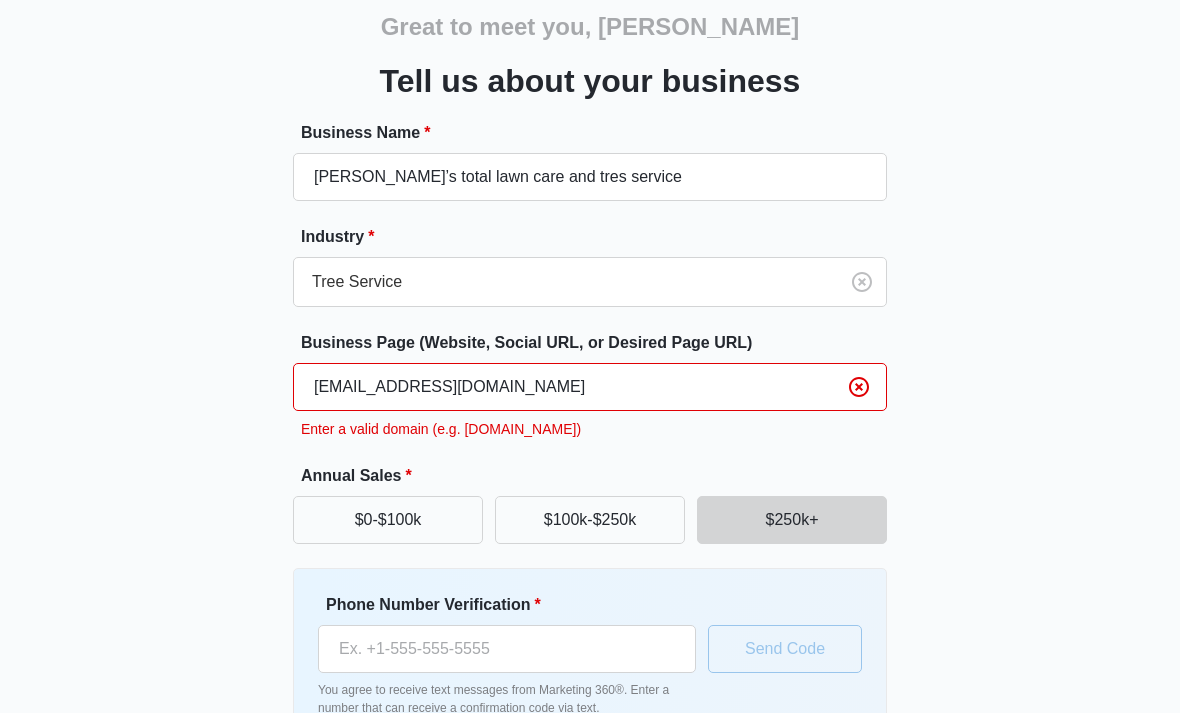 click on "[EMAIL_ADDRESS][DOMAIN_NAME]" at bounding box center (590, 387) 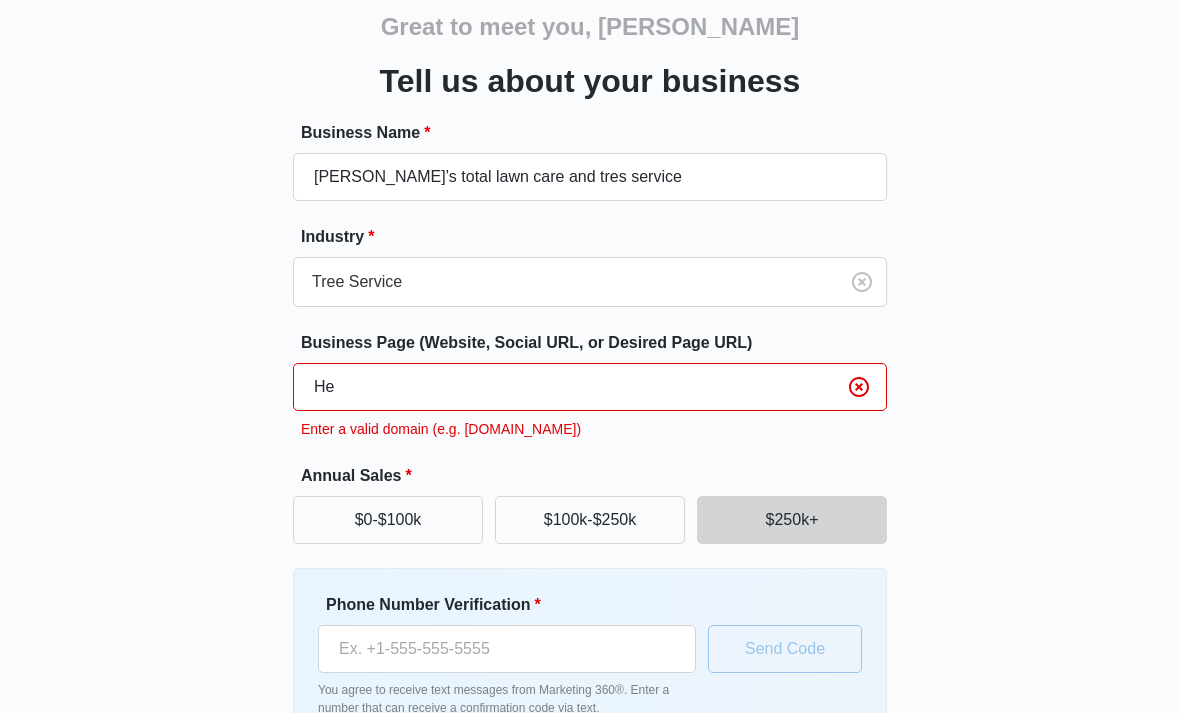 type on "H" 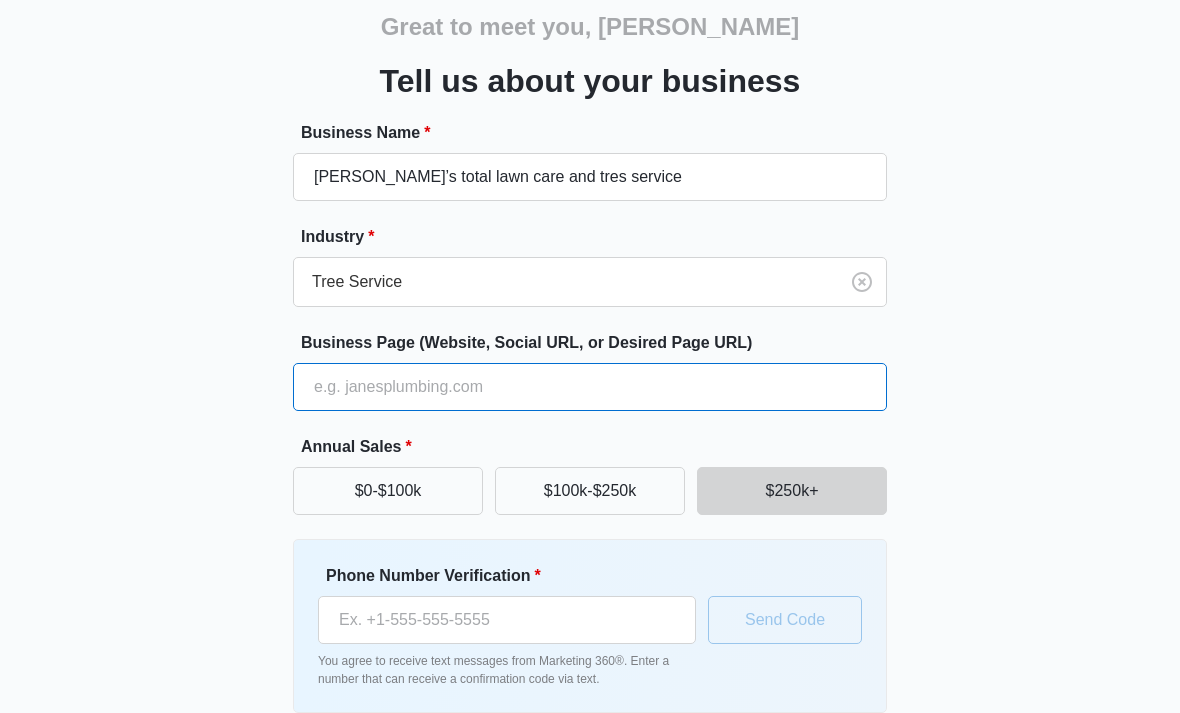type 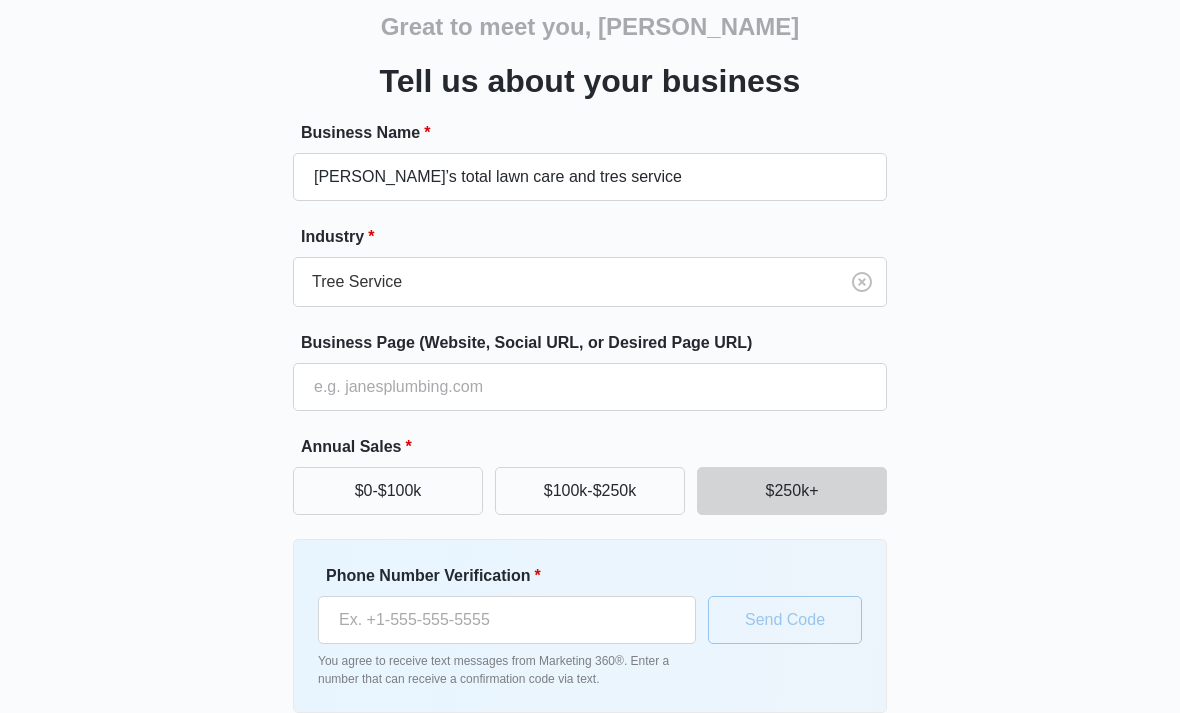 click on "Great to meet you, Vernell Tell us about your business Business Name * Ken’s total lawn care and tres service Industry * Tree Service Business Page (Website, Social URL, or Desired Page URL) Annual Sales * $0-$100k $100k-$250k $250k+ Phone Number Verification * You agree to receive text messages from Marketing 360®. Enter a number that can receive a confirmation code via text. Send Code Continue" at bounding box center (590, 379) 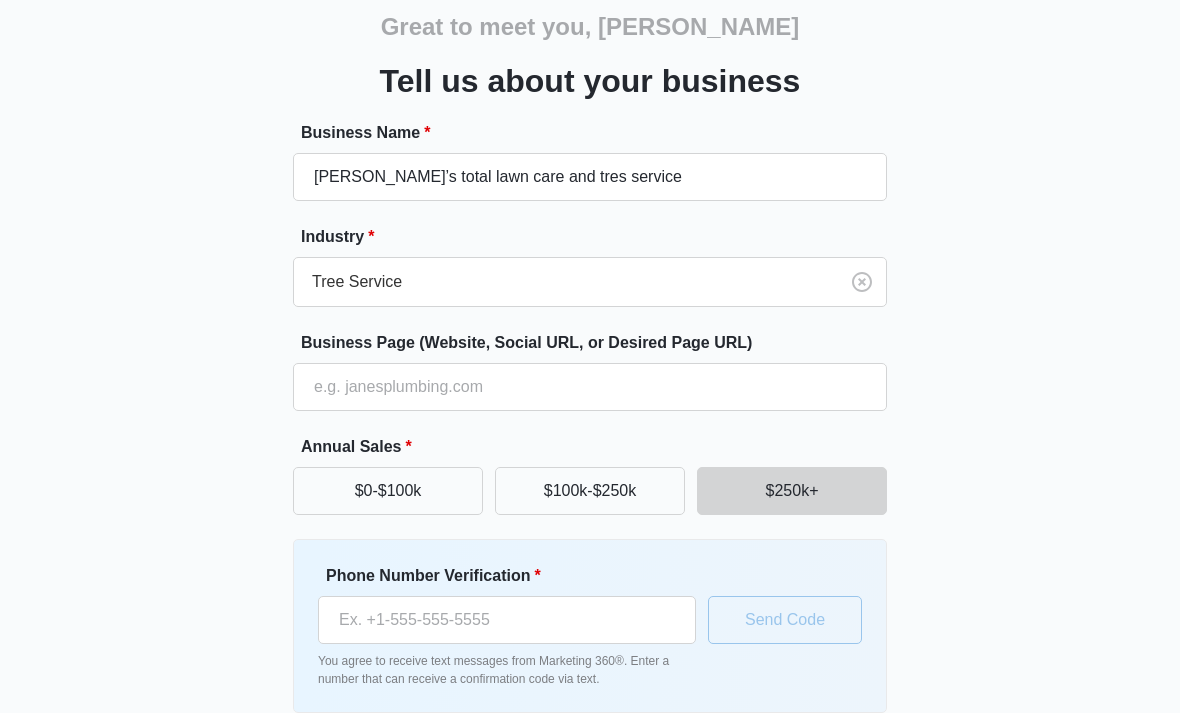 click on "$0-$100k" at bounding box center [388, 491] 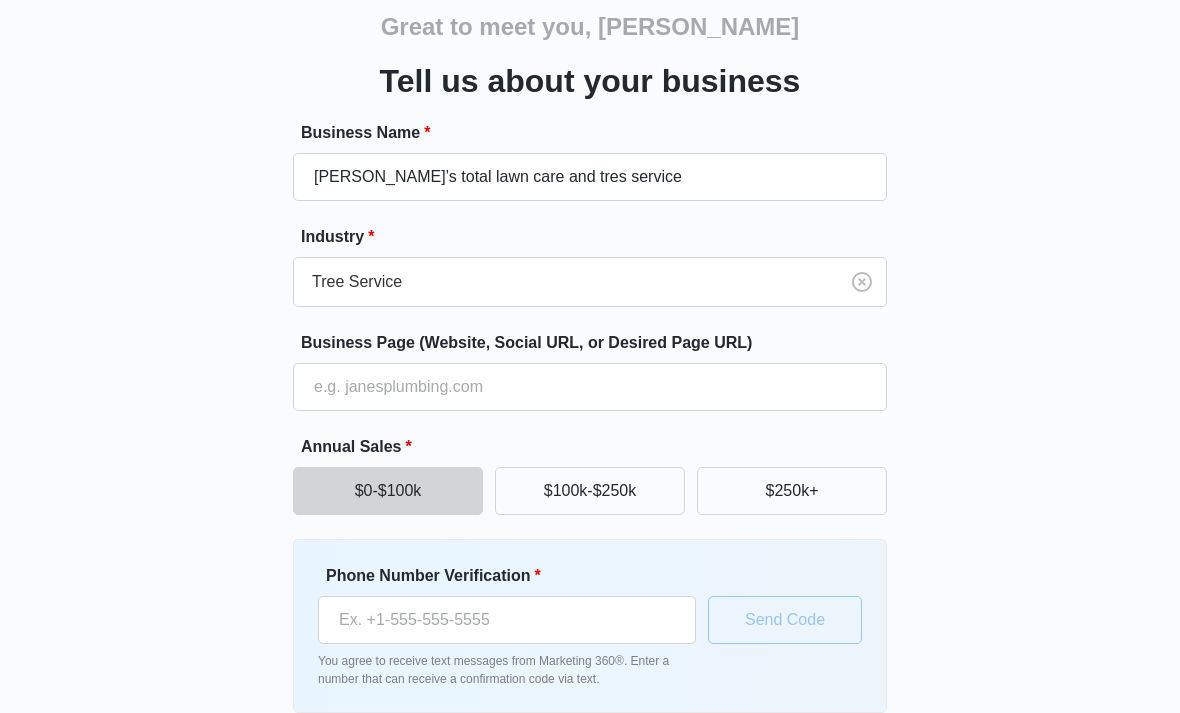 click on "$0-$100k" at bounding box center [388, 491] 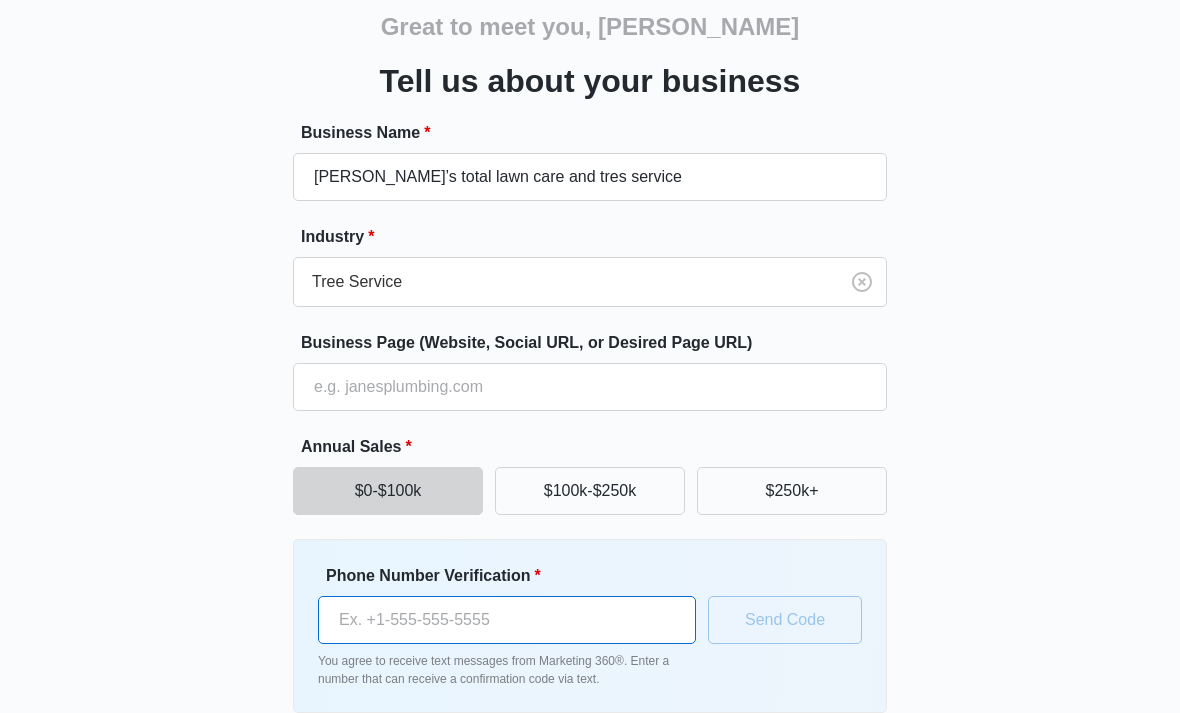 click on "Phone Number Verification *" at bounding box center (507, 620) 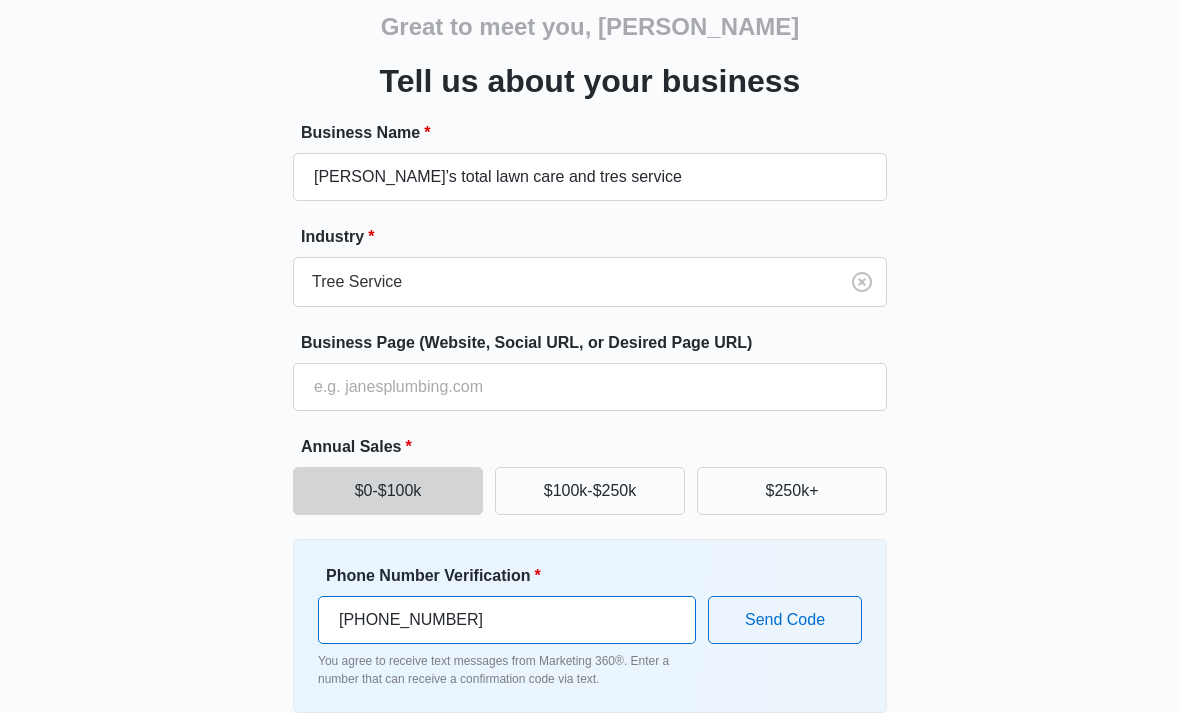 type on "(352) 396-7670" 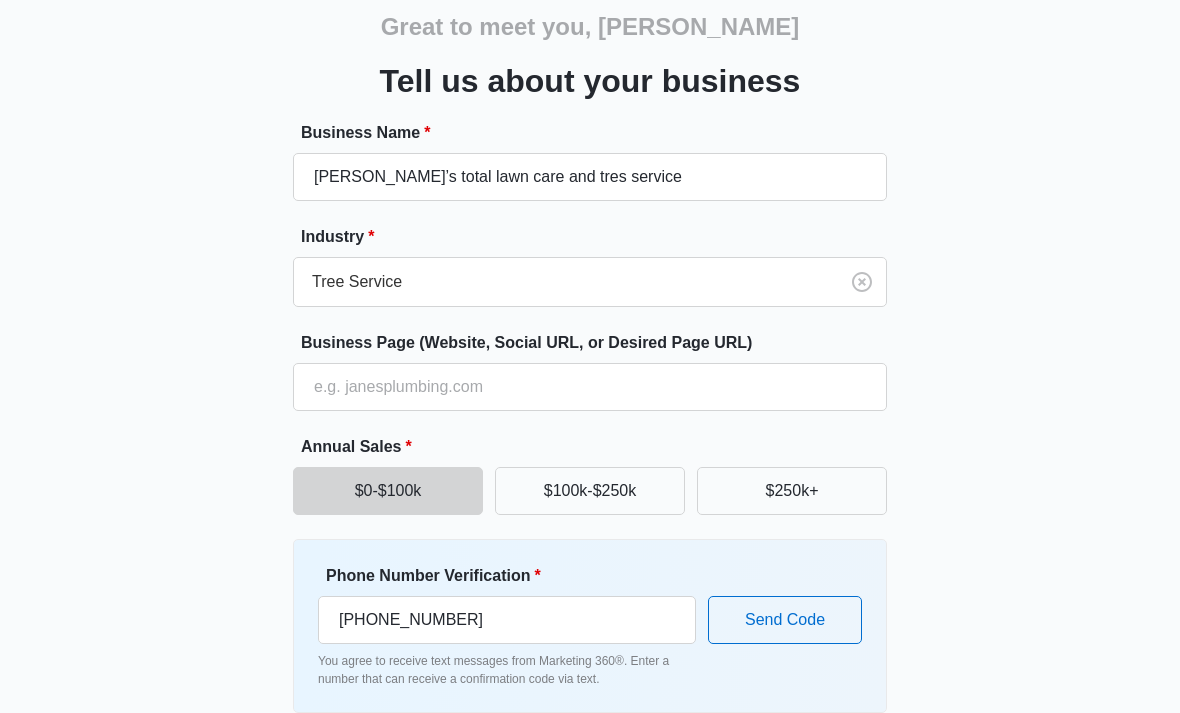 click on "Great to meet you, Vernell Tell us about your business Business Name * Ken’s total lawn care and tres service Industry * Tree Service Business Page (Website, Social URL, or Desired Page URL) Annual Sales * $0-$100k $100k-$250k $250k+ Phone Number Verification * (352) 396-7670 You agree to receive text messages from Marketing 360®. Enter a number that can receive a confirmation code via text. Send Code Continue" at bounding box center [590, 379] 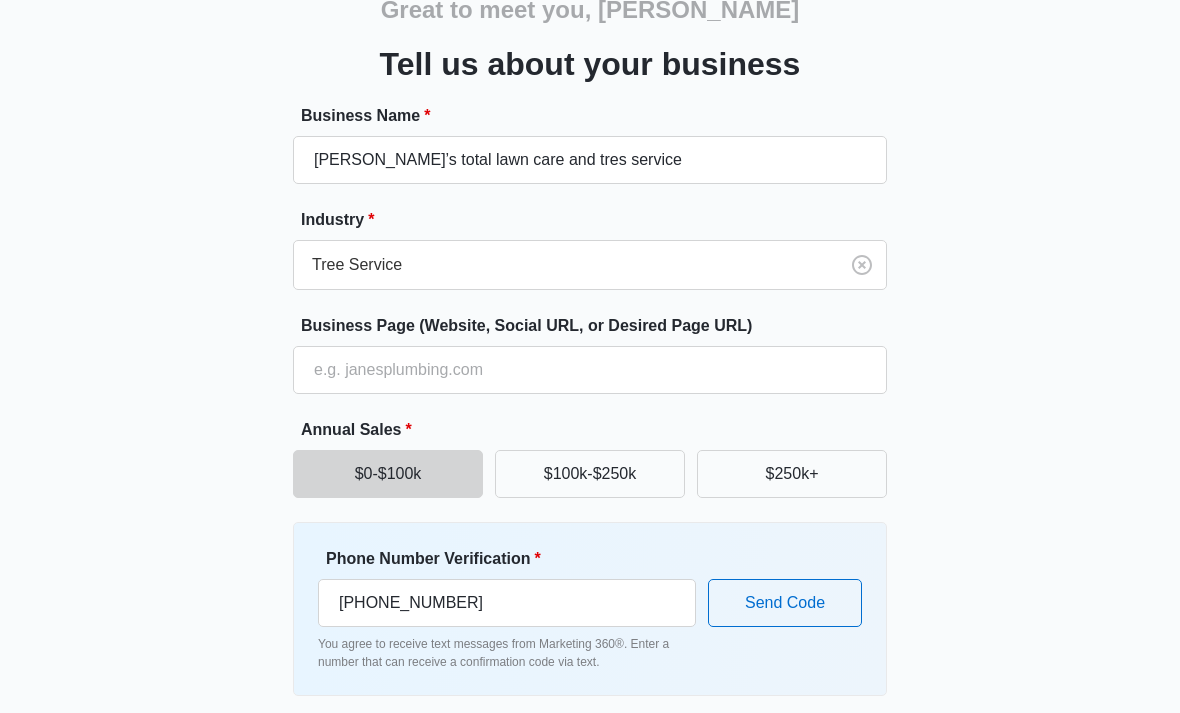 scroll, scrollTop: 119, scrollLeft: 0, axis: vertical 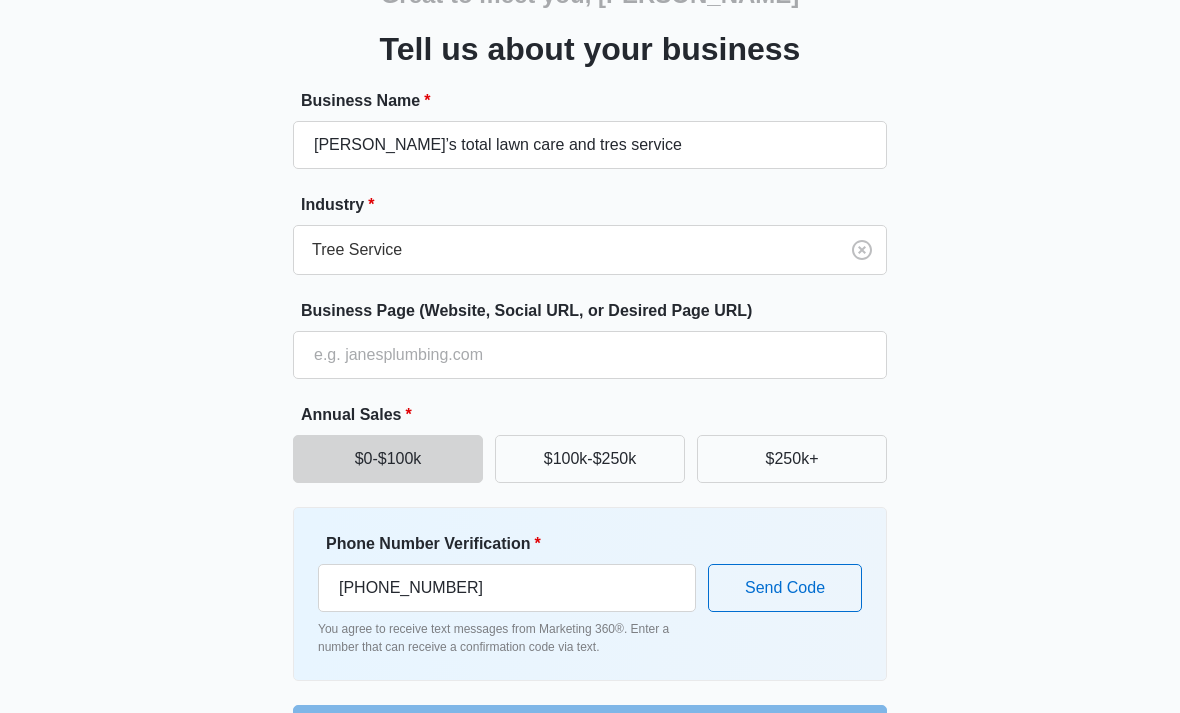 click on "Business Name * Ken’s total lawn care and tres service Industry * Tree Service Business Page (Website, Social URL, or Desired Page URL) Annual Sales * $0-$100k $100k-$250k $250k+ Phone Number Verification * (352) 396-7670 You agree to receive text messages from Marketing 360®. Enter a number that can receive a confirmation code via text. Send Code Continue" at bounding box center (590, 421) 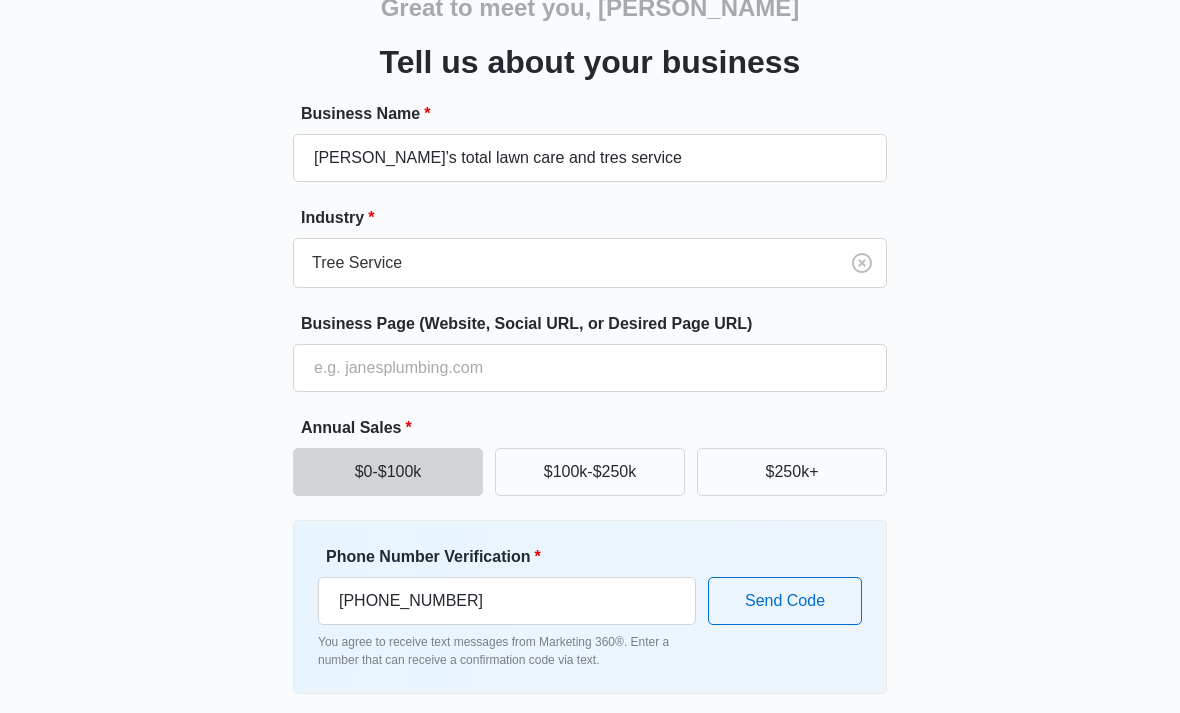 scroll, scrollTop: 107, scrollLeft: 0, axis: vertical 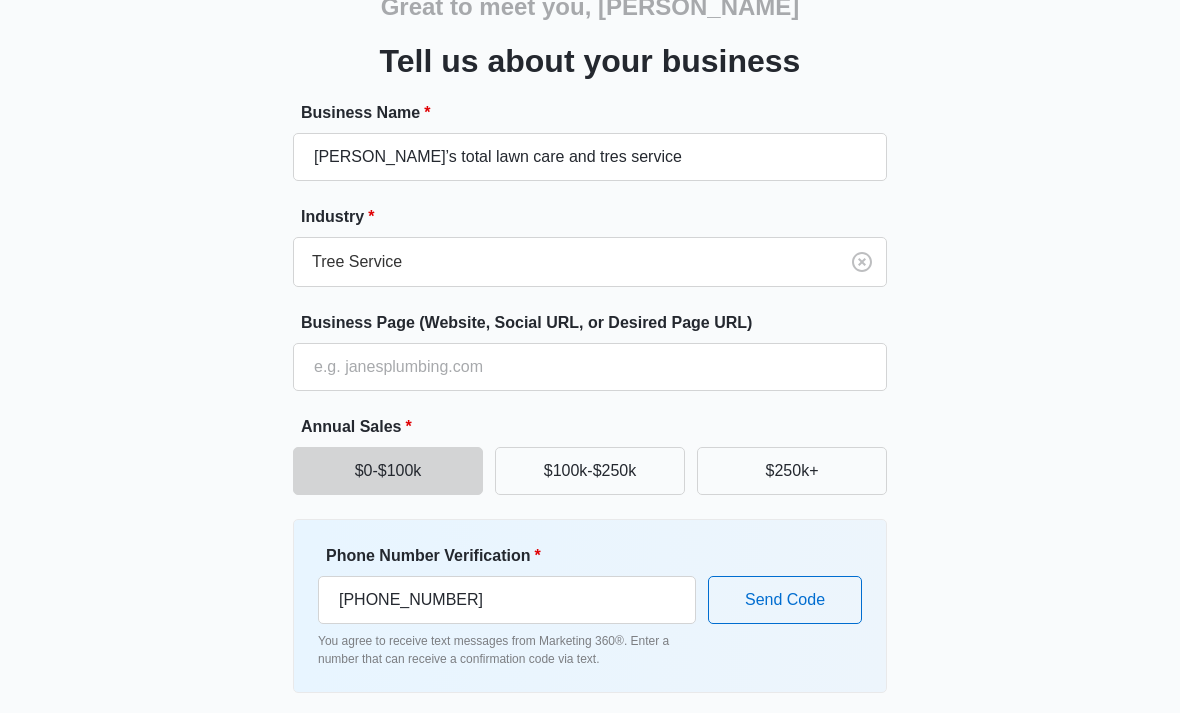 click on "Business Name * Ken’s total lawn care and tres service Industry * Tree Service Business Page (Website, Social URL, or Desired Page URL) Annual Sales * $0-$100k $100k-$250k $250k+ Phone Number Verification * (352) 396-7670 You agree to receive text messages from Marketing 360®. Enter a number that can receive a confirmation code via text. Send Code Continue" at bounding box center [590, 433] 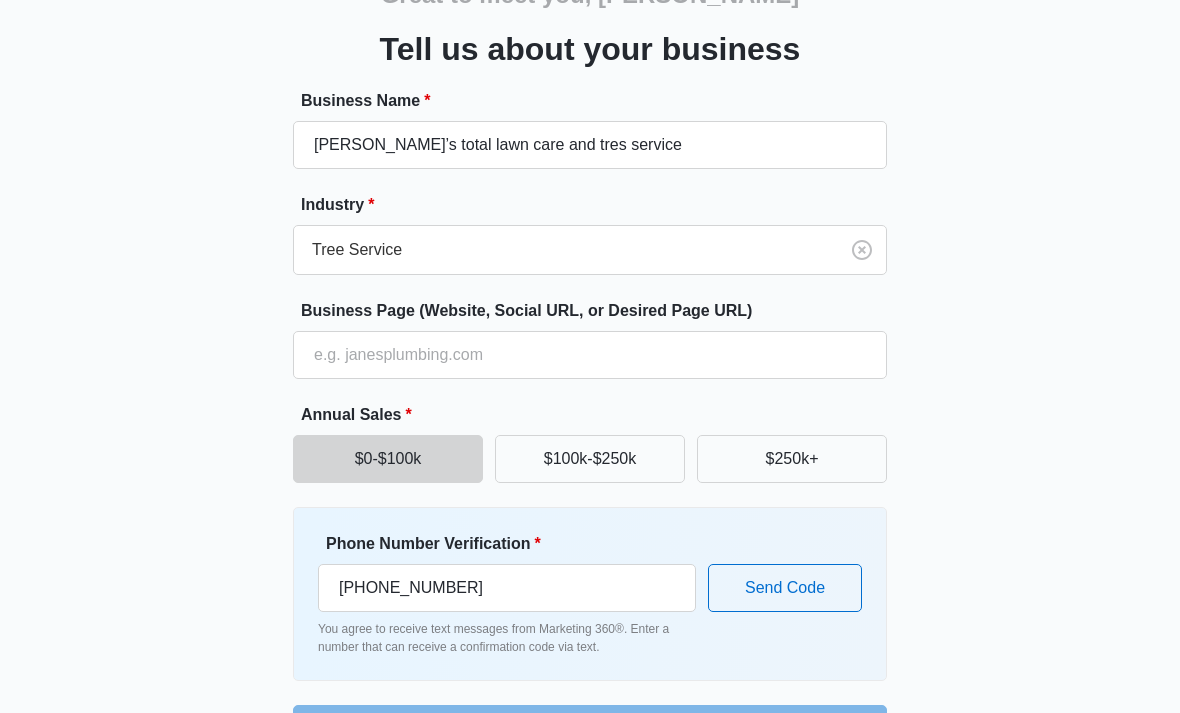 click on "Business Name * Ken’s total lawn care and tres service Industry * Tree Service Business Page (Website, Social URL, or Desired Page URL) Annual Sales * $0-$100k $100k-$250k $250k+ Phone Number Verification * (352) 396-7670 You agree to receive text messages from Marketing 360®. Enter a number that can receive a confirmation code via text. Send Code Continue" at bounding box center [590, 421] 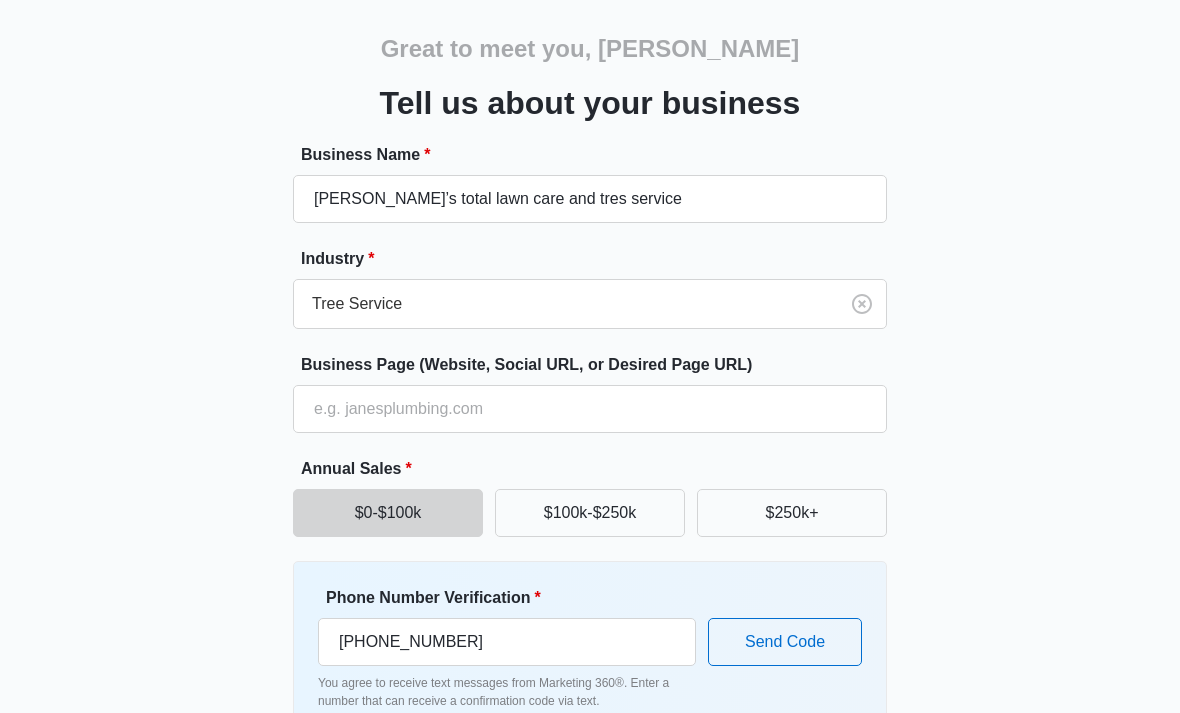 scroll, scrollTop: 119, scrollLeft: 0, axis: vertical 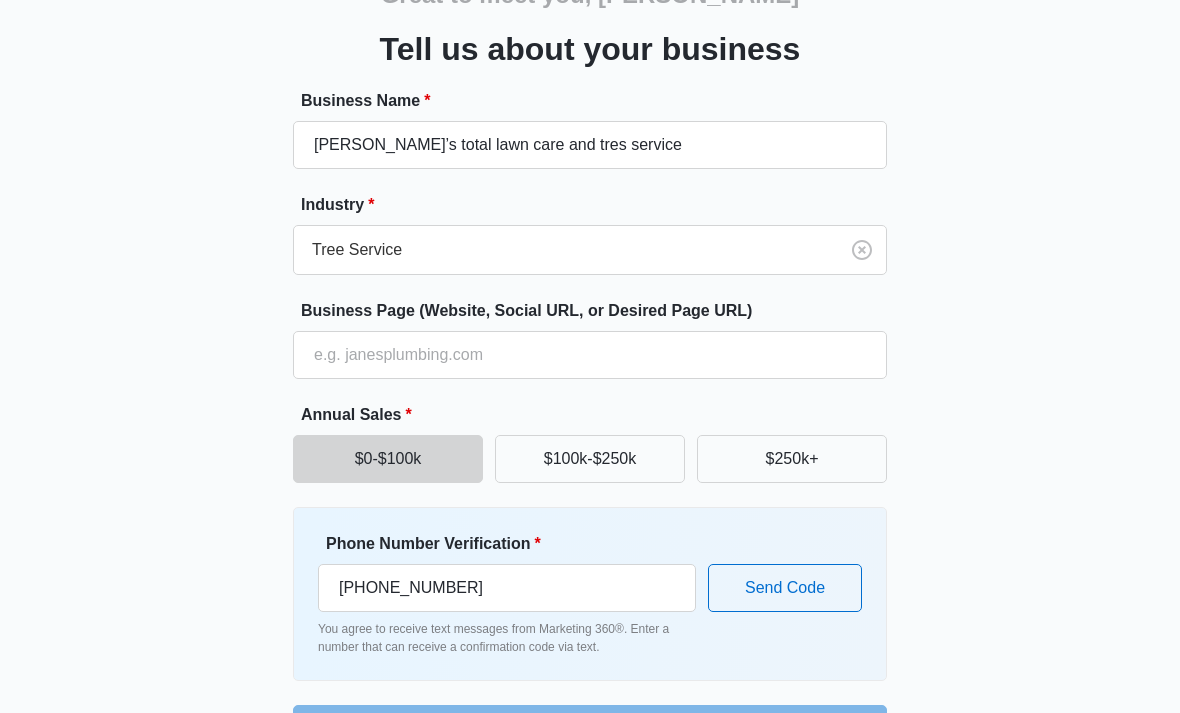 click on "Business Name * Ken’s total lawn care and tres service Industry * Tree Service Business Page (Website, Social URL, or Desired Page URL) Annual Sales * $0-$100k $100k-$250k $250k+ Phone Number Verification * (352) 396-7670 You agree to receive text messages from Marketing 360®. Enter a number that can receive a confirmation code via text. Send Code Continue" at bounding box center (590, 421) 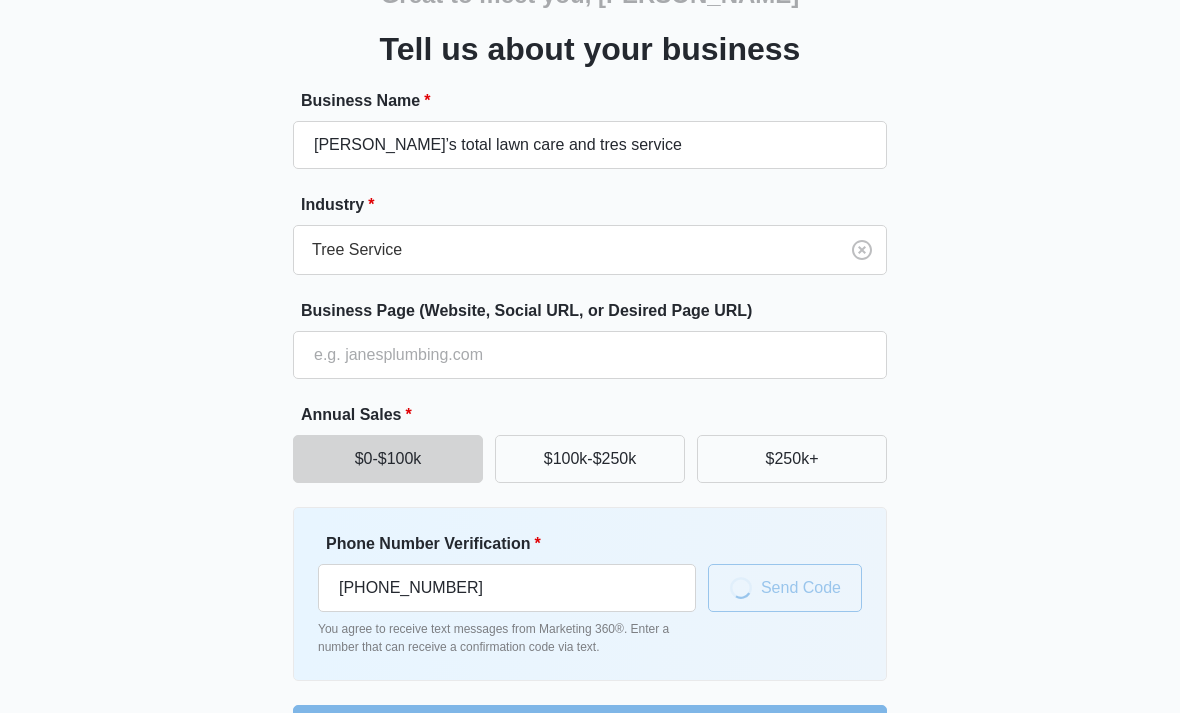 click on "Phone Number Verification * (352) 396-7670 You agree to receive text messages from Marketing 360®. Enter a number that can receive a confirmation code via text. Loading Send Code" at bounding box center (590, 594) 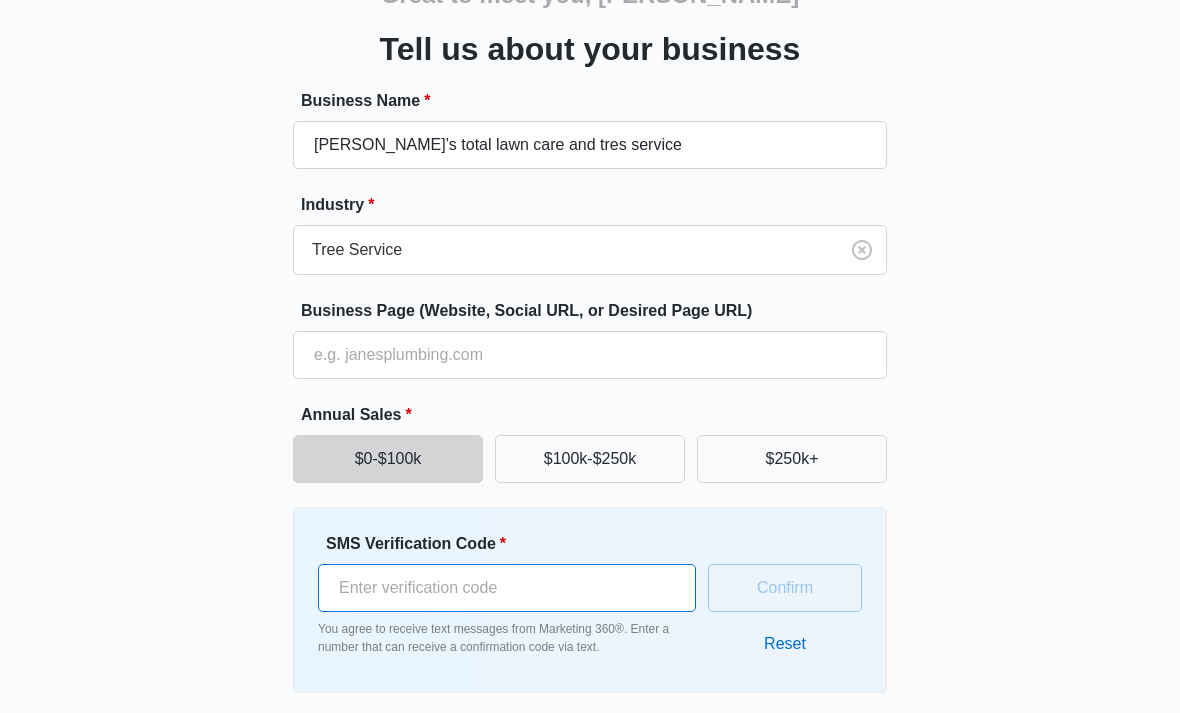 click on "SMS Verification Code *" at bounding box center (507, 588) 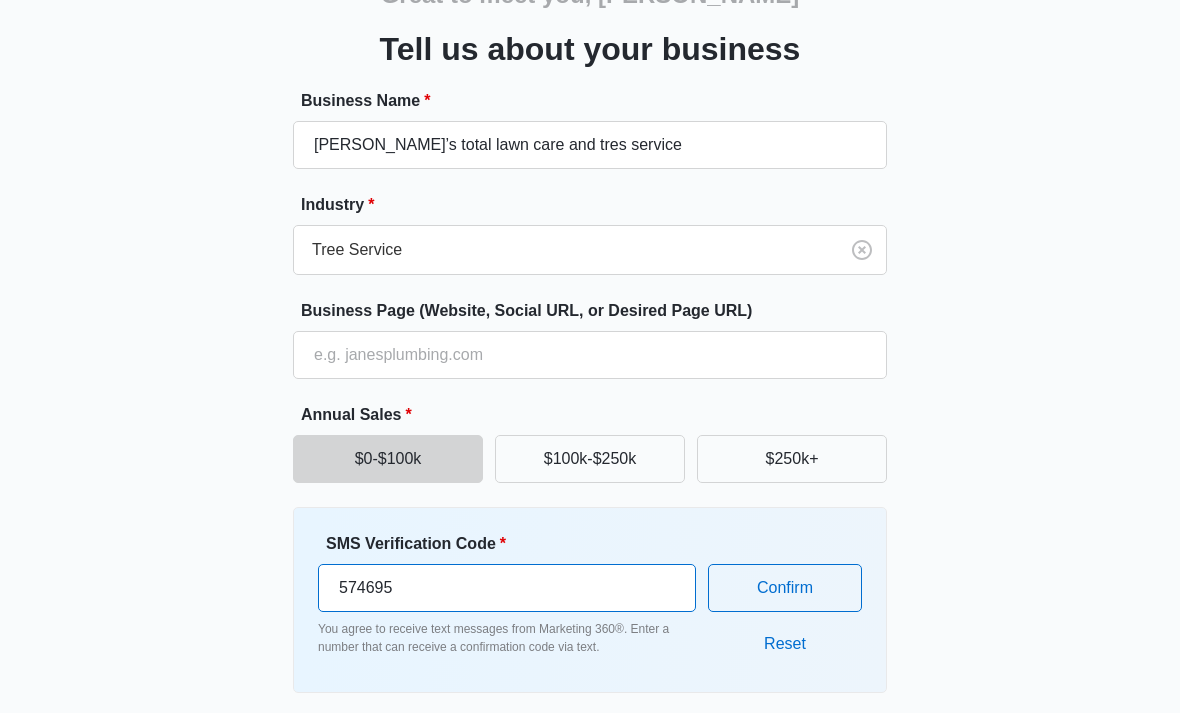 type on "574695" 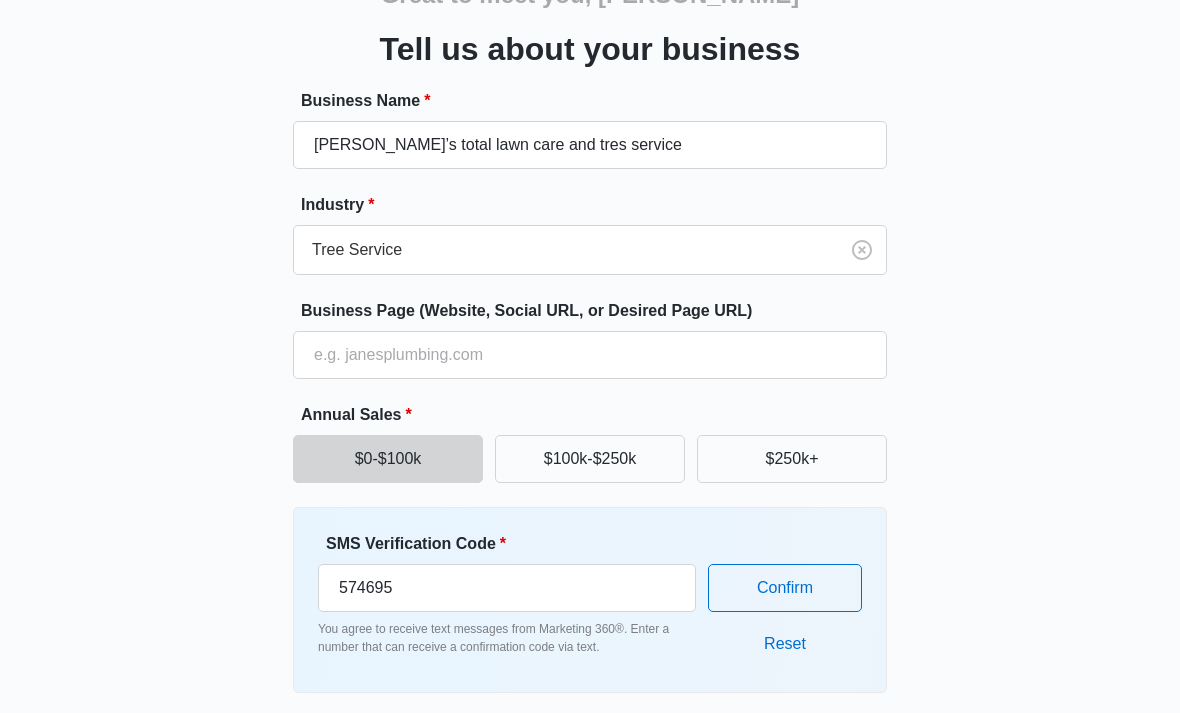 click on "Great to meet you, Vernell Tell us about your business Business Name * Ken’s total lawn care and tres service Industry * Tree Service Business Page (Website, Social URL, or Desired Page URL) Annual Sales * $0-$100k $100k-$250k $250k+ SMS Verification Code * 574695 You agree to receive text messages from Marketing 360®. Enter a number that can receive a confirmation code via text. Confirm Reset Continue" at bounding box center (590, 353) 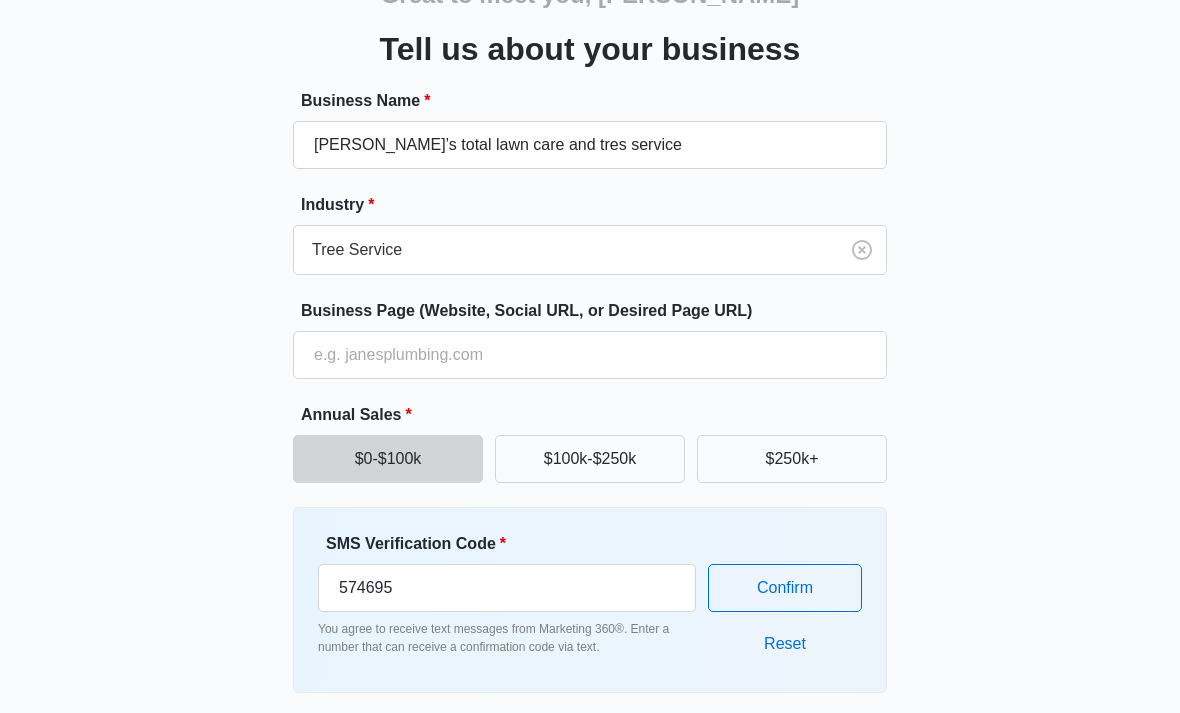 click on "Confirm" at bounding box center [785, 588] 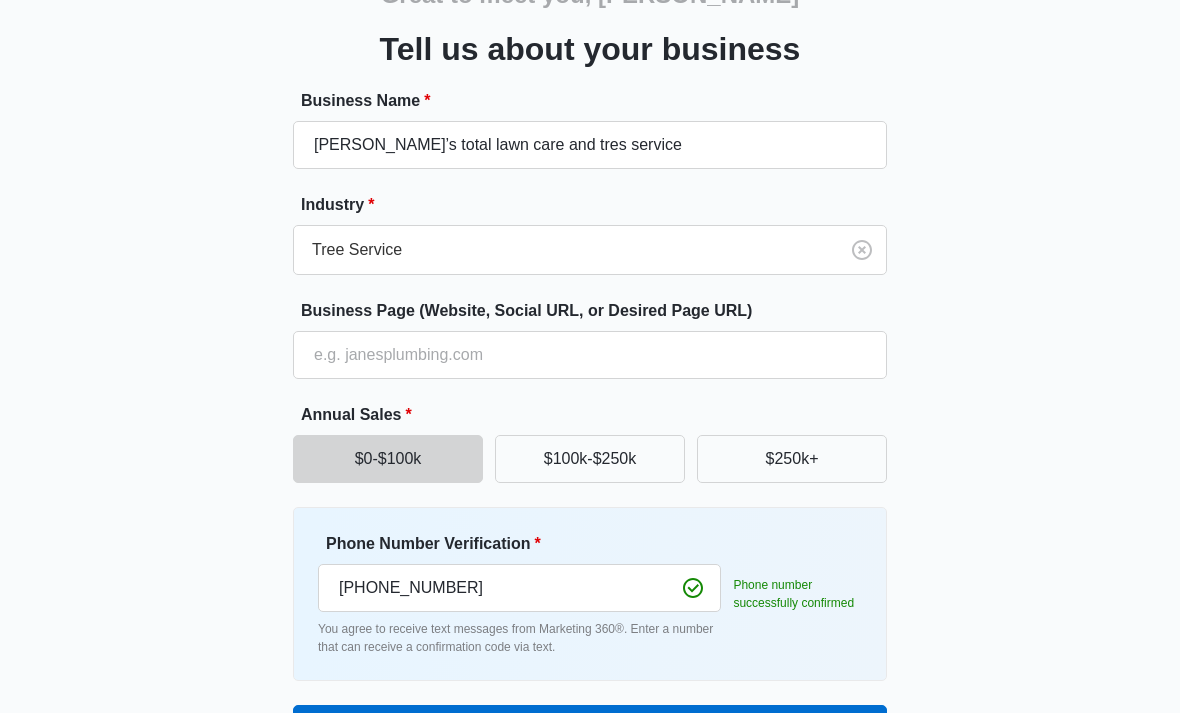 click on "Continue" at bounding box center (590, 729) 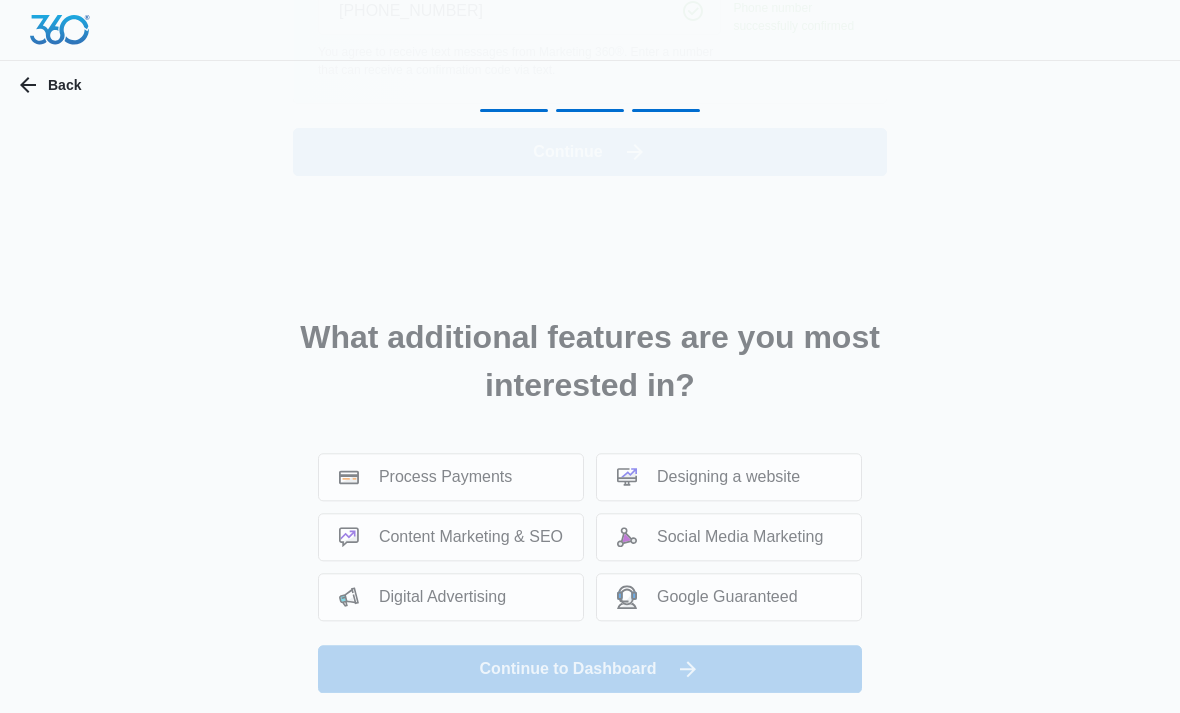 scroll, scrollTop: 0, scrollLeft: 0, axis: both 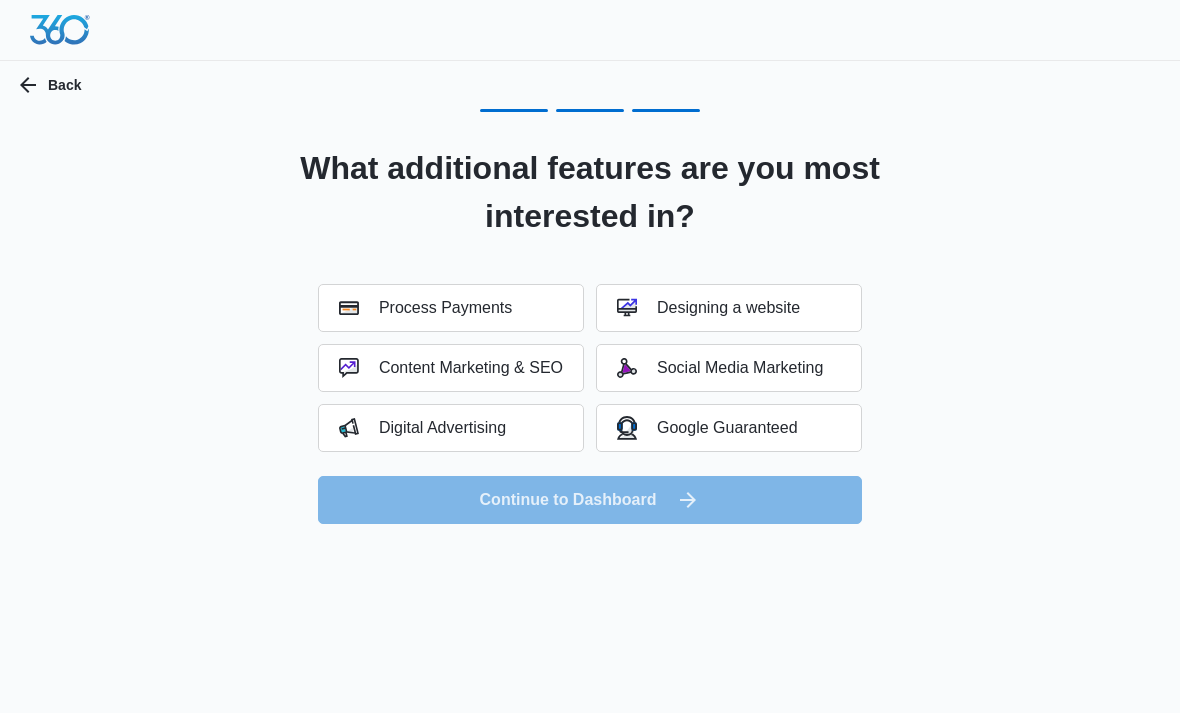 click on "Process Payments" at bounding box center [451, 308] 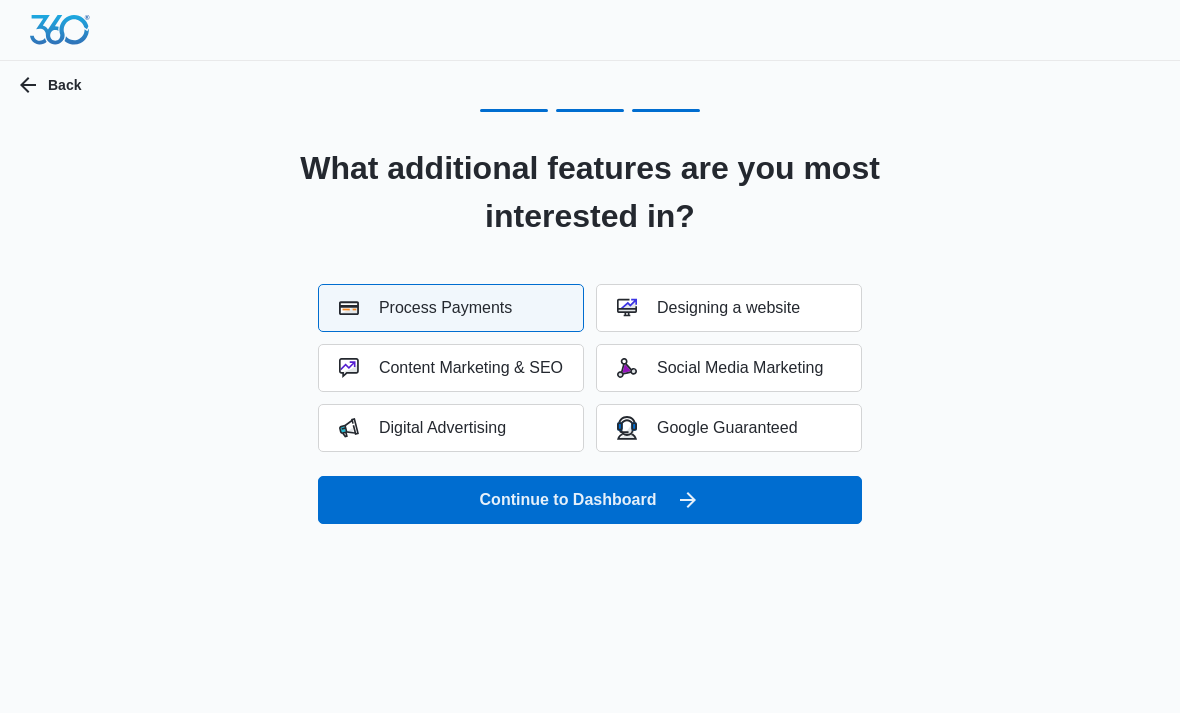 click on "Social Media Marketing" at bounding box center [720, 368] 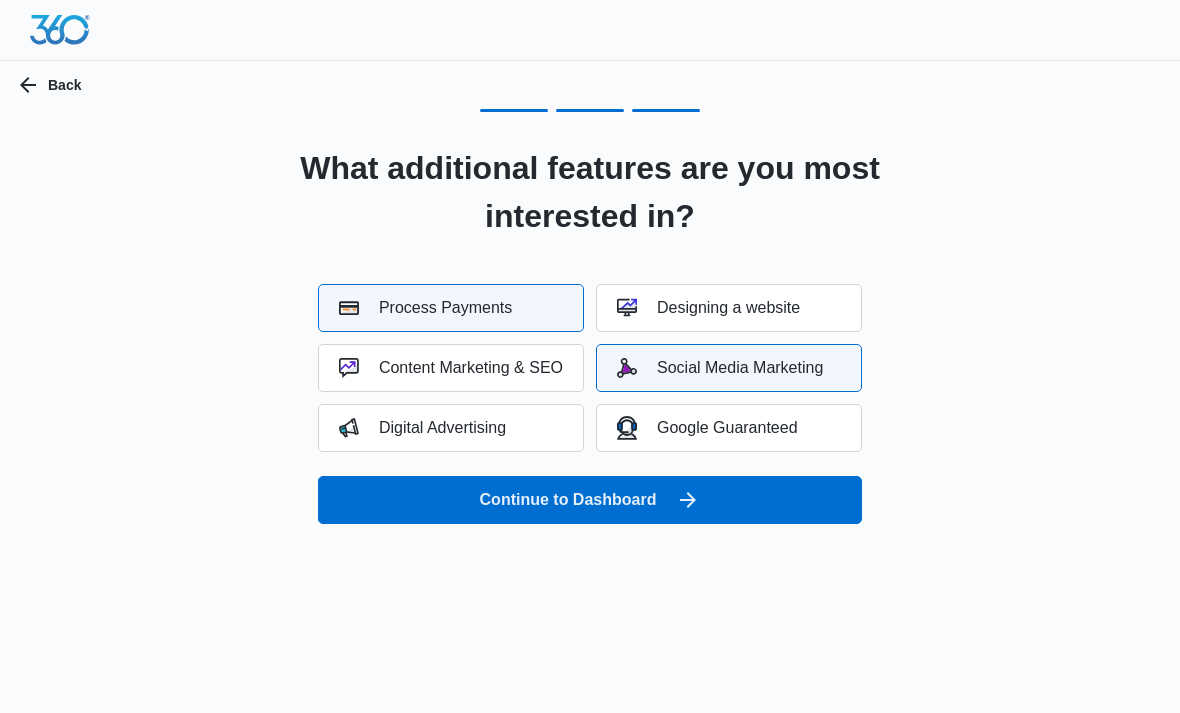 click on "Designing a website" at bounding box center (729, 308) 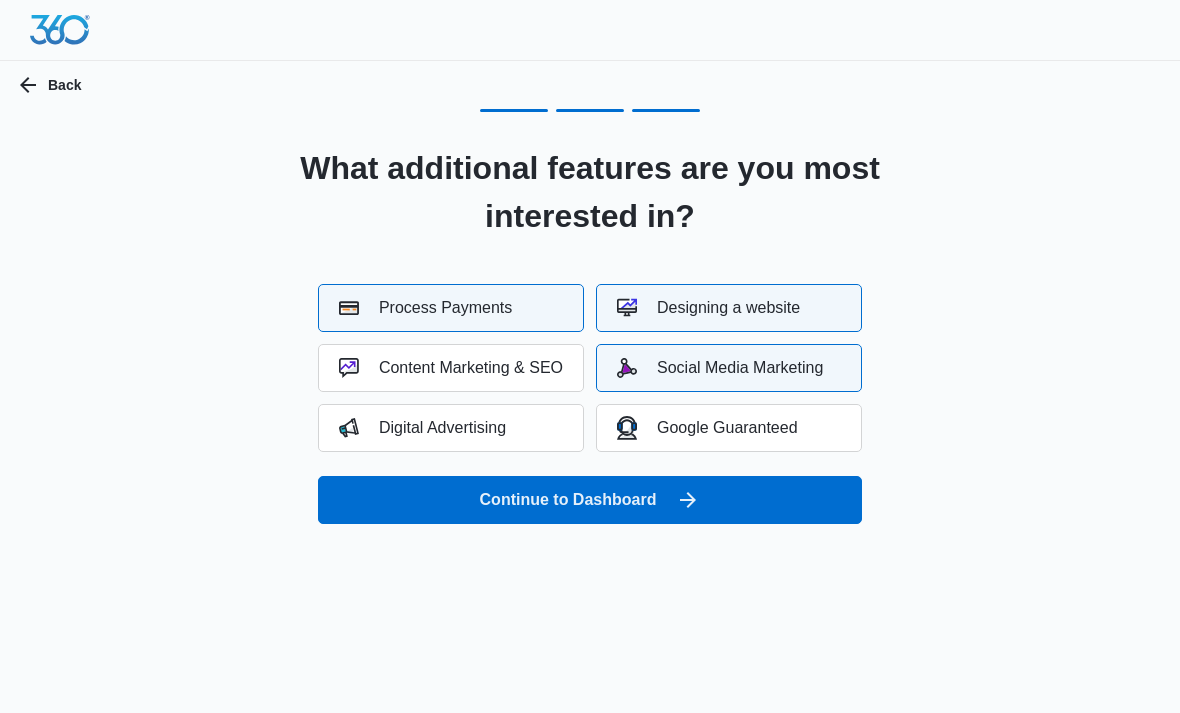 click on "Digital Advertising" at bounding box center (422, 428) 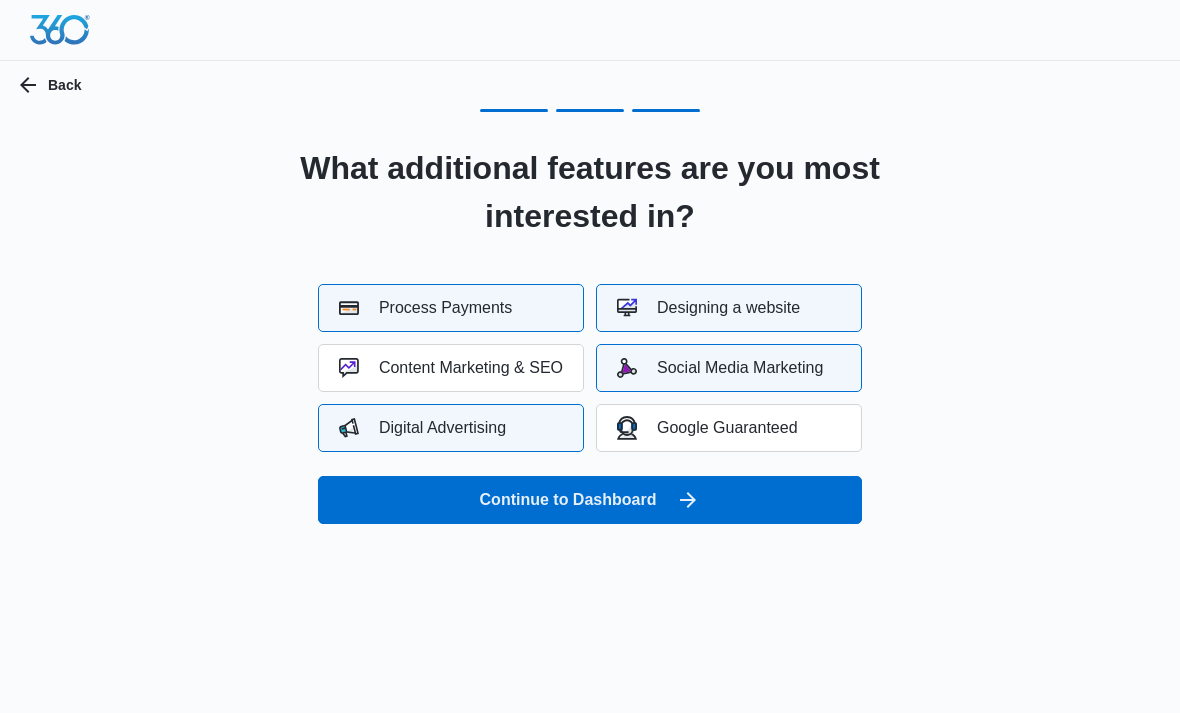 click on "Continue to Dashboard" at bounding box center (590, 500) 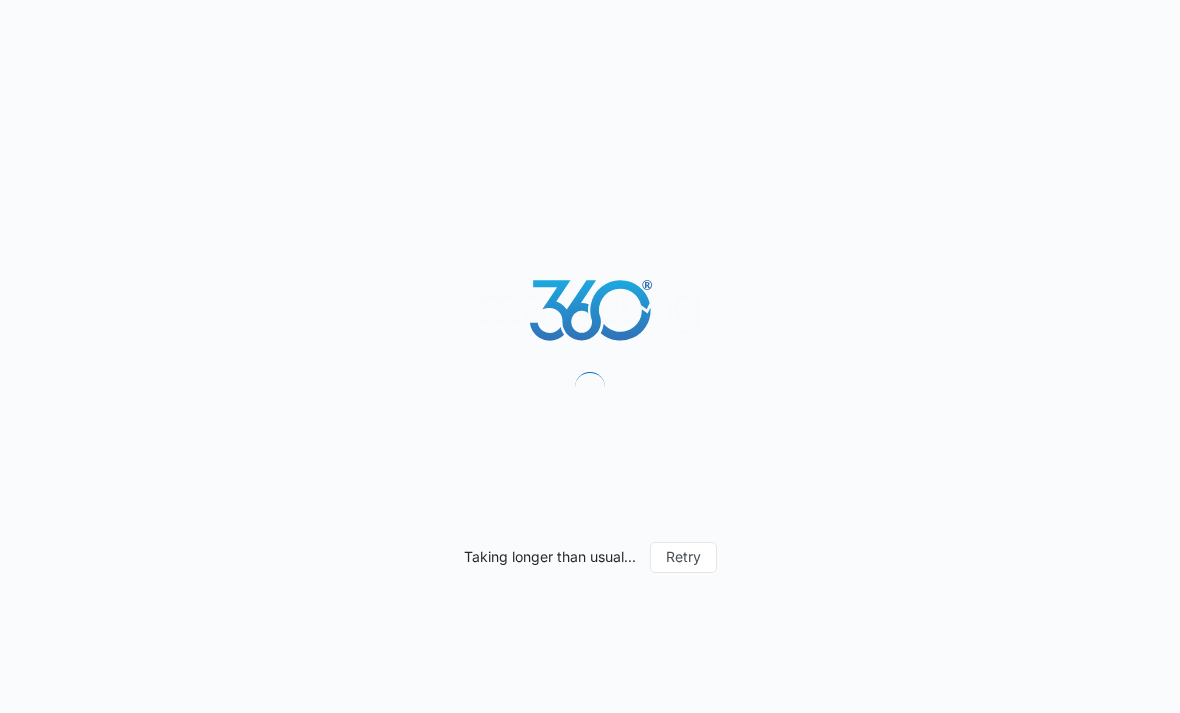 scroll, scrollTop: 0, scrollLeft: 0, axis: both 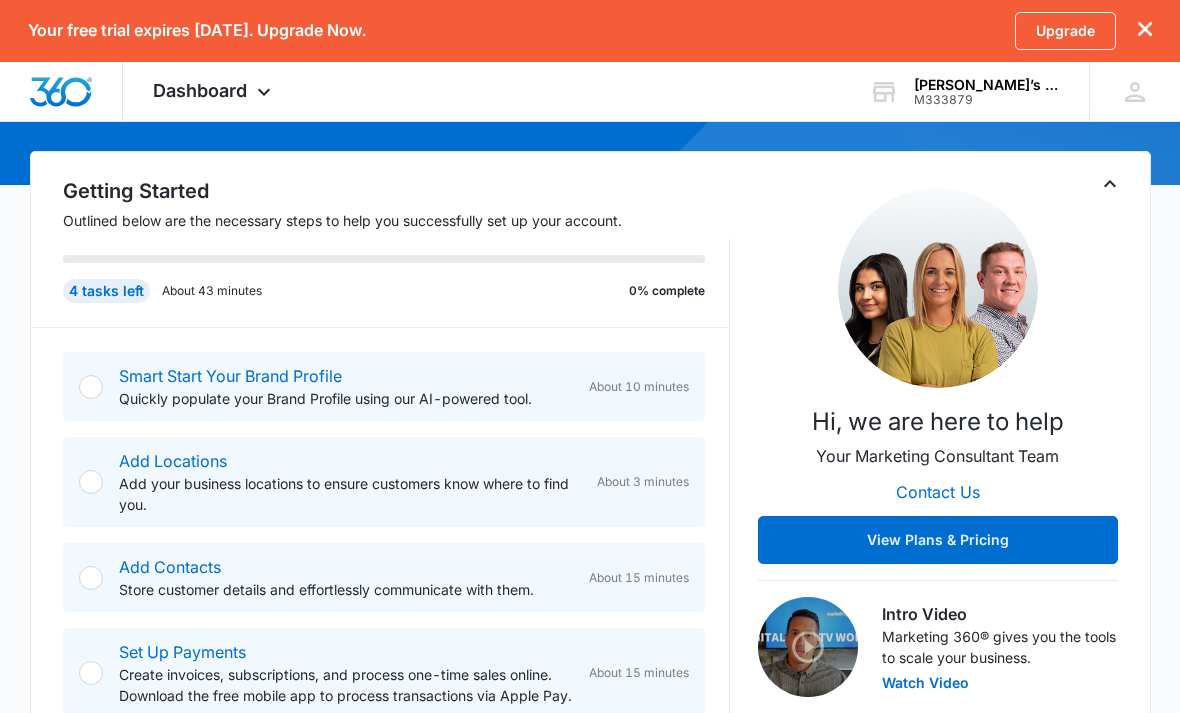 click on "Add Locations Add your business locations to ensure customers know where to find you. About 3 minutes" at bounding box center [384, 483] 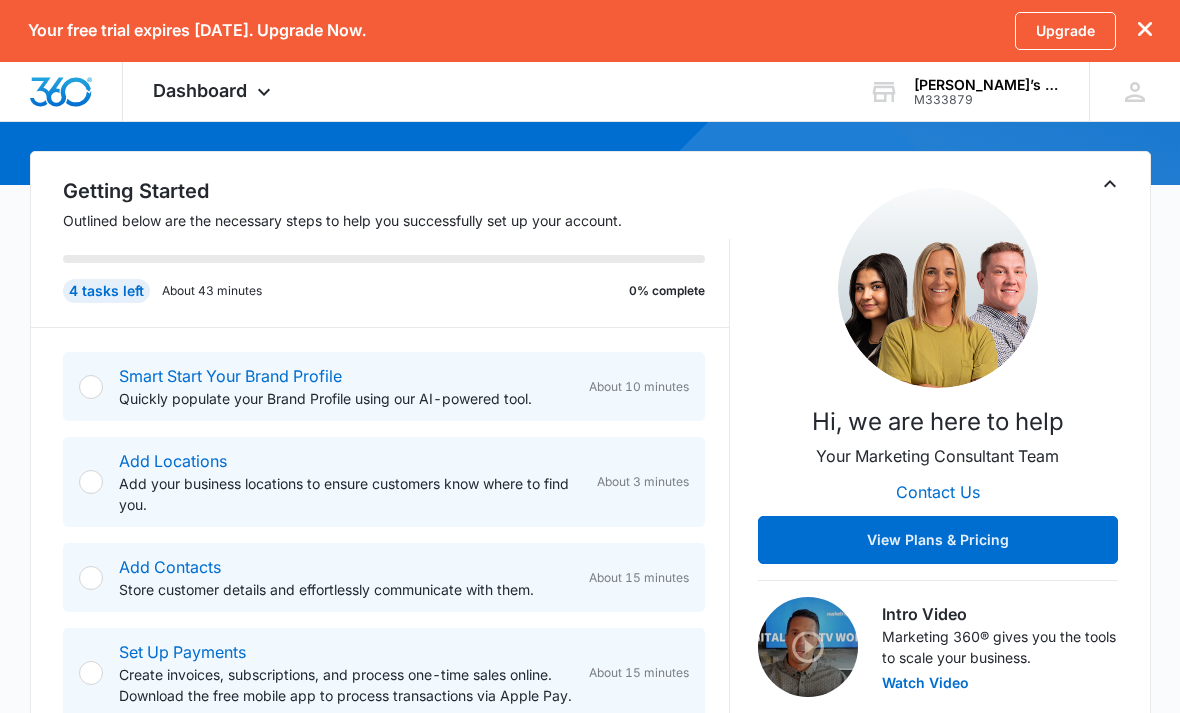 scroll, scrollTop: 0, scrollLeft: 0, axis: both 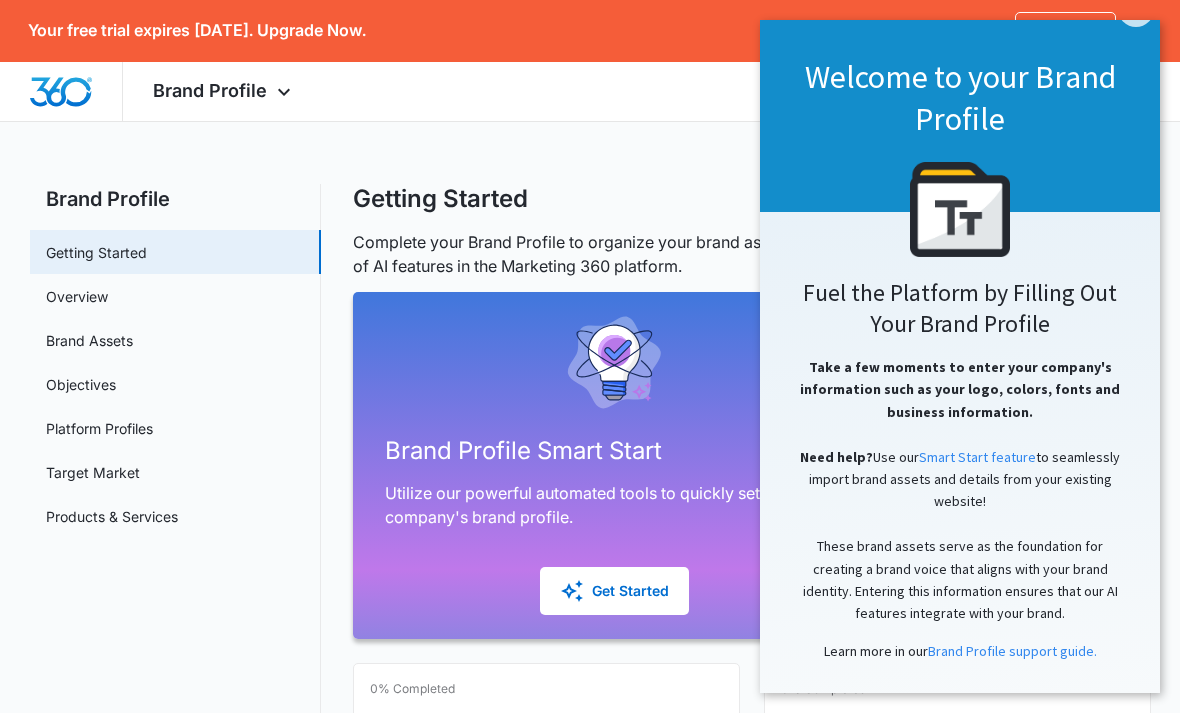 click on "Get Started" at bounding box center (1061, 720) 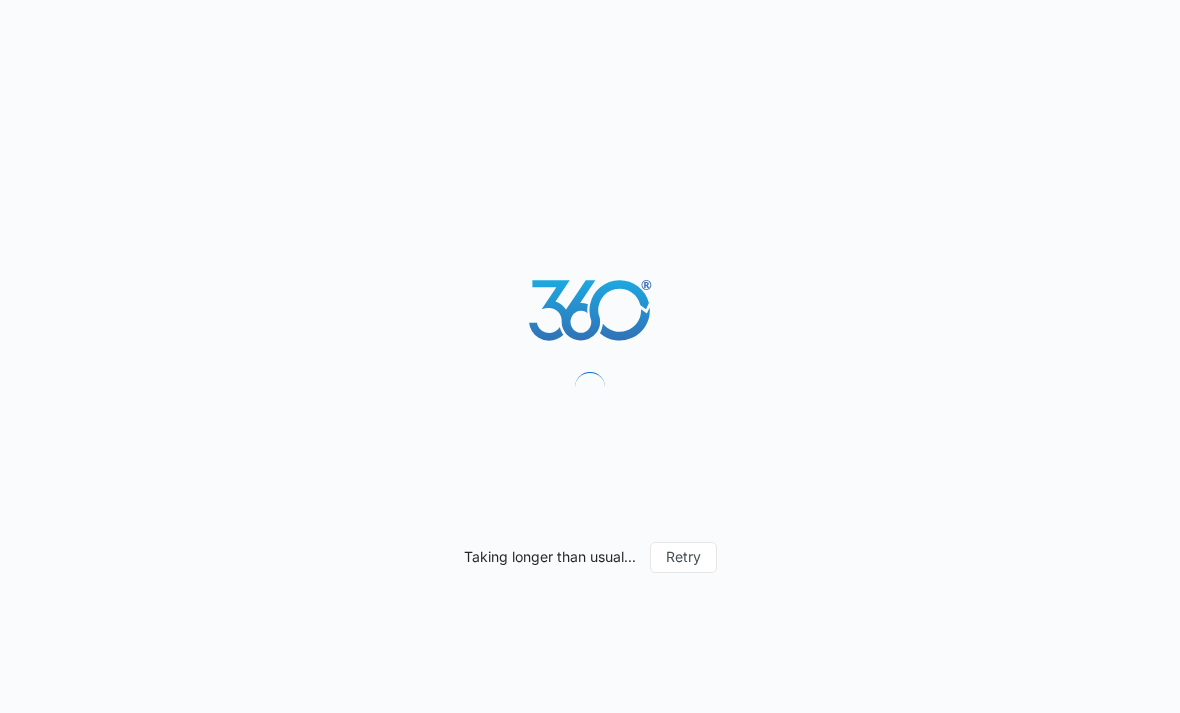 scroll, scrollTop: 0, scrollLeft: 0, axis: both 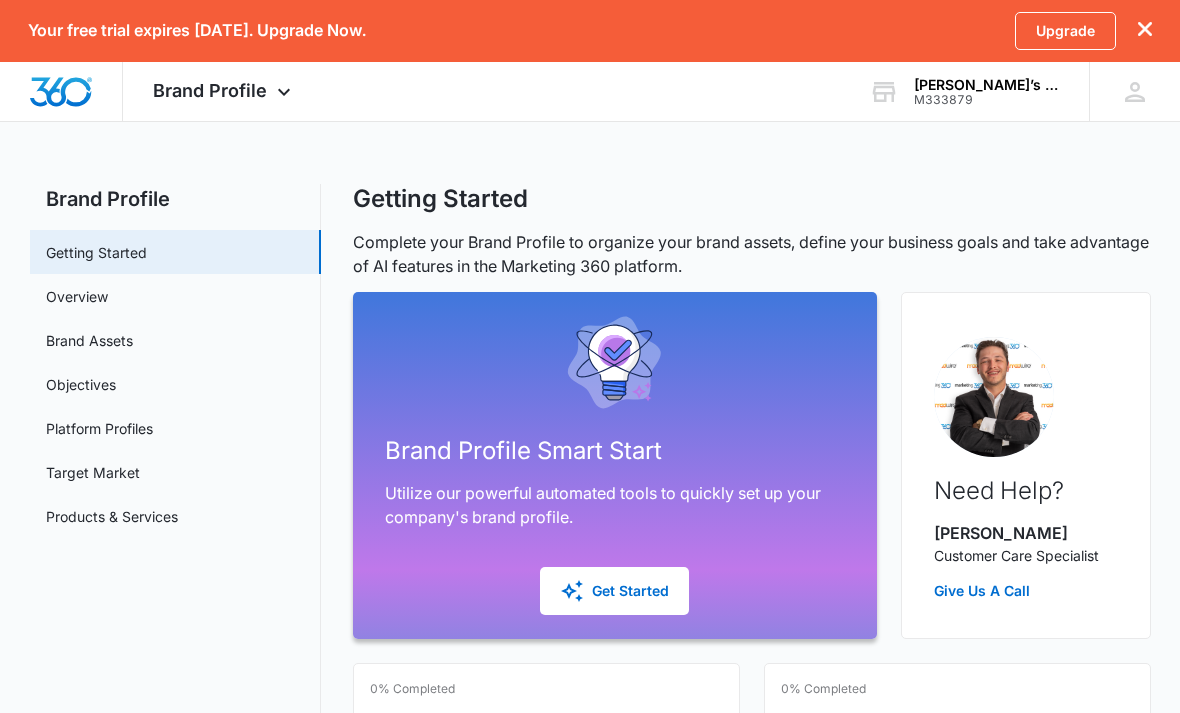 click on "Get Started" at bounding box center [614, 591] 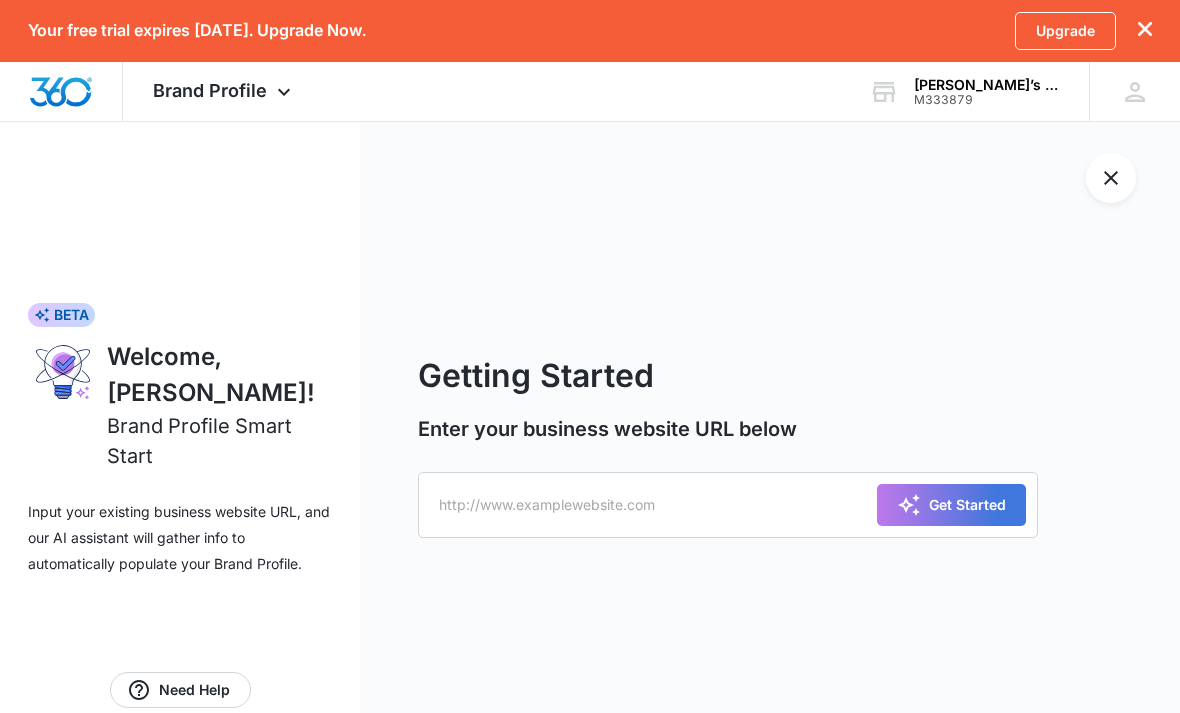 scroll, scrollTop: 0, scrollLeft: 0, axis: both 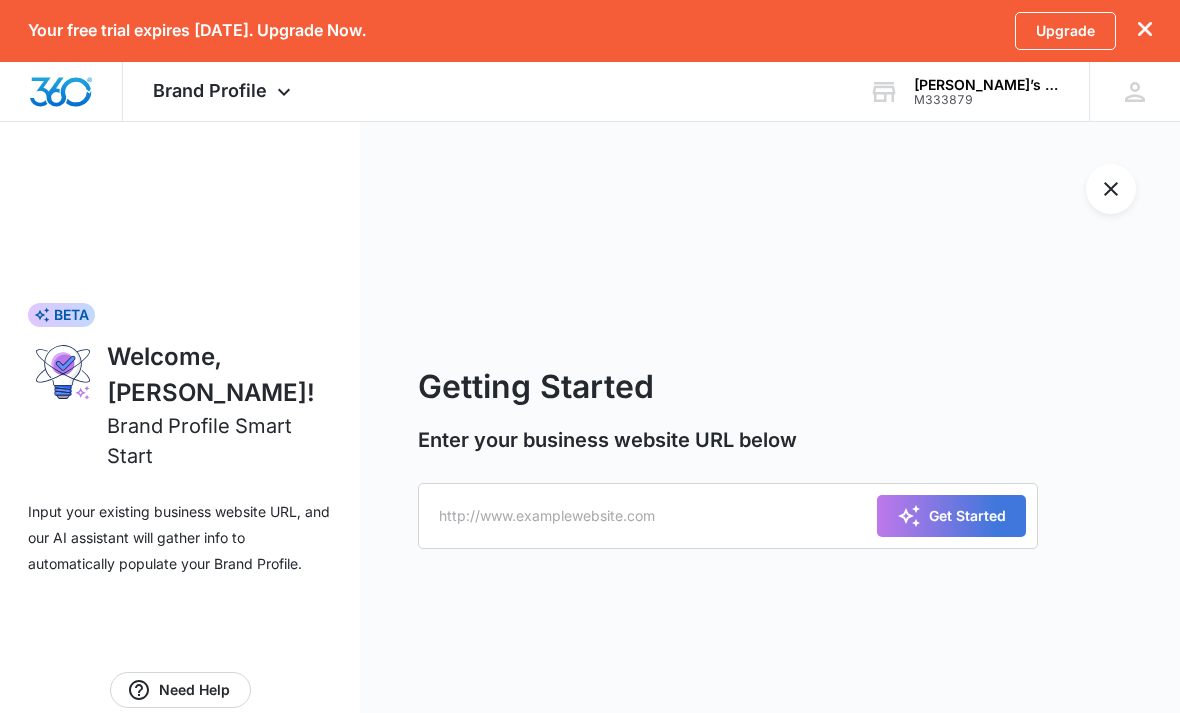 click on "Brand Profile Apps Reputation Websites Forms CRM Email Shop Payments POS Ads Intelligence Brand Settings" at bounding box center (224, 91) 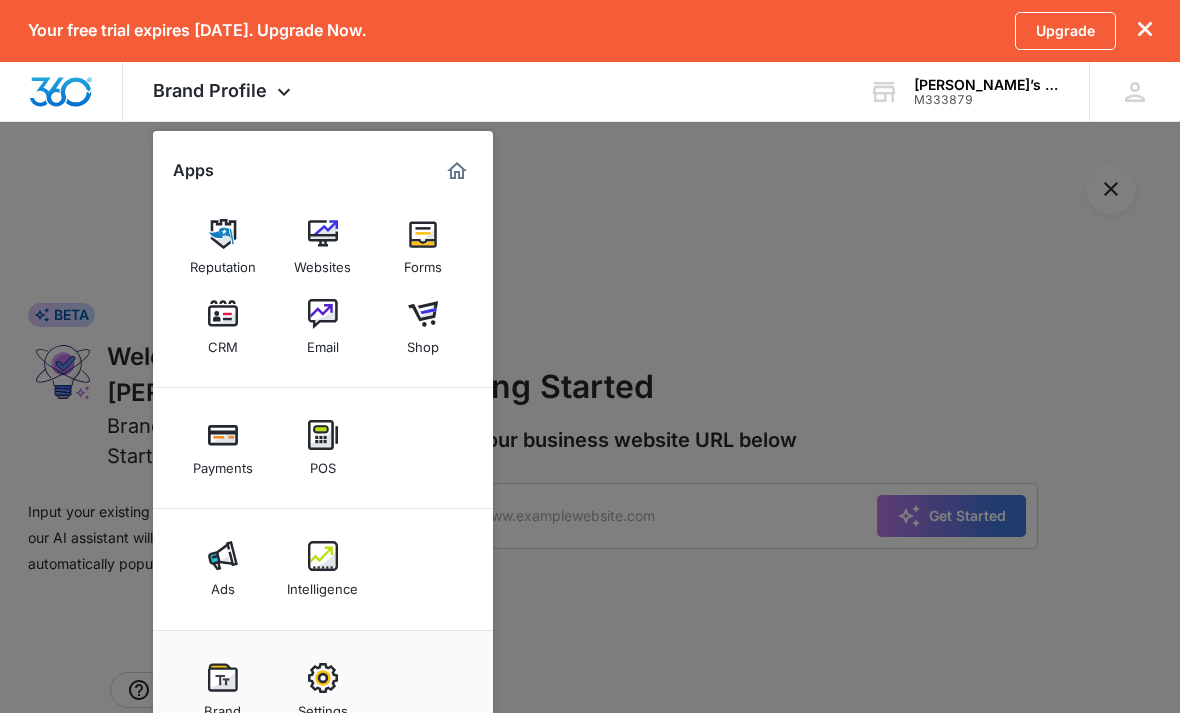 click at bounding box center (323, 234) 